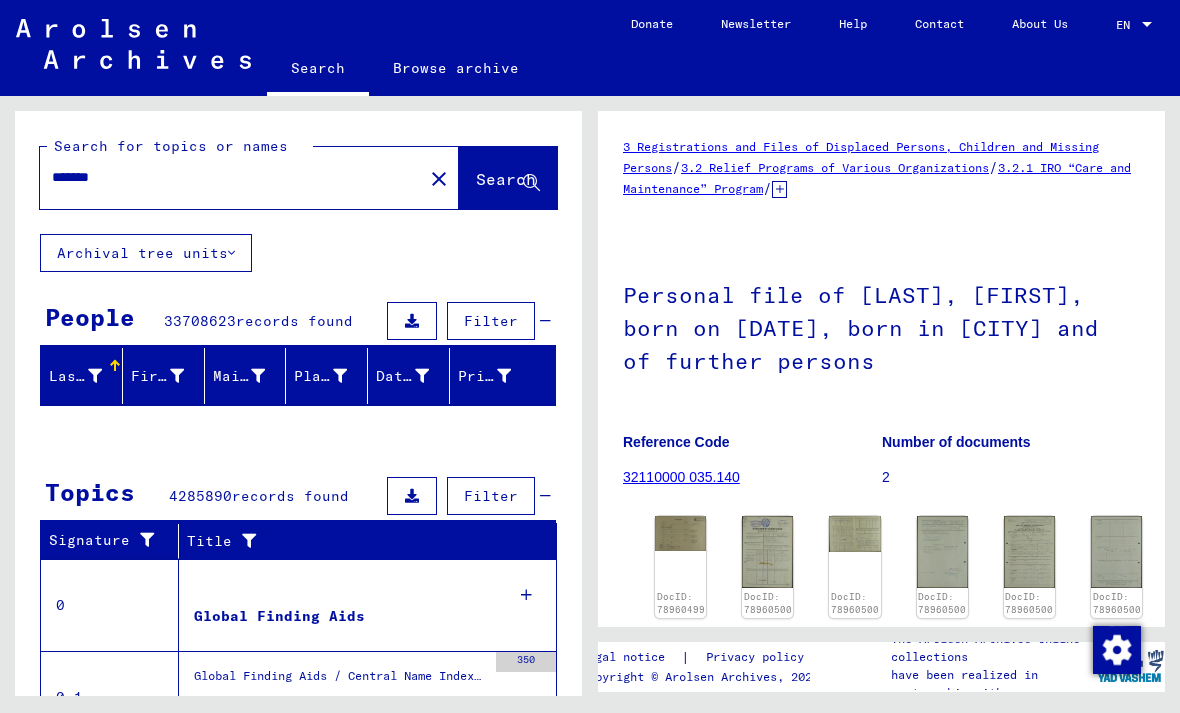 scroll, scrollTop: 0, scrollLeft: 0, axis: both 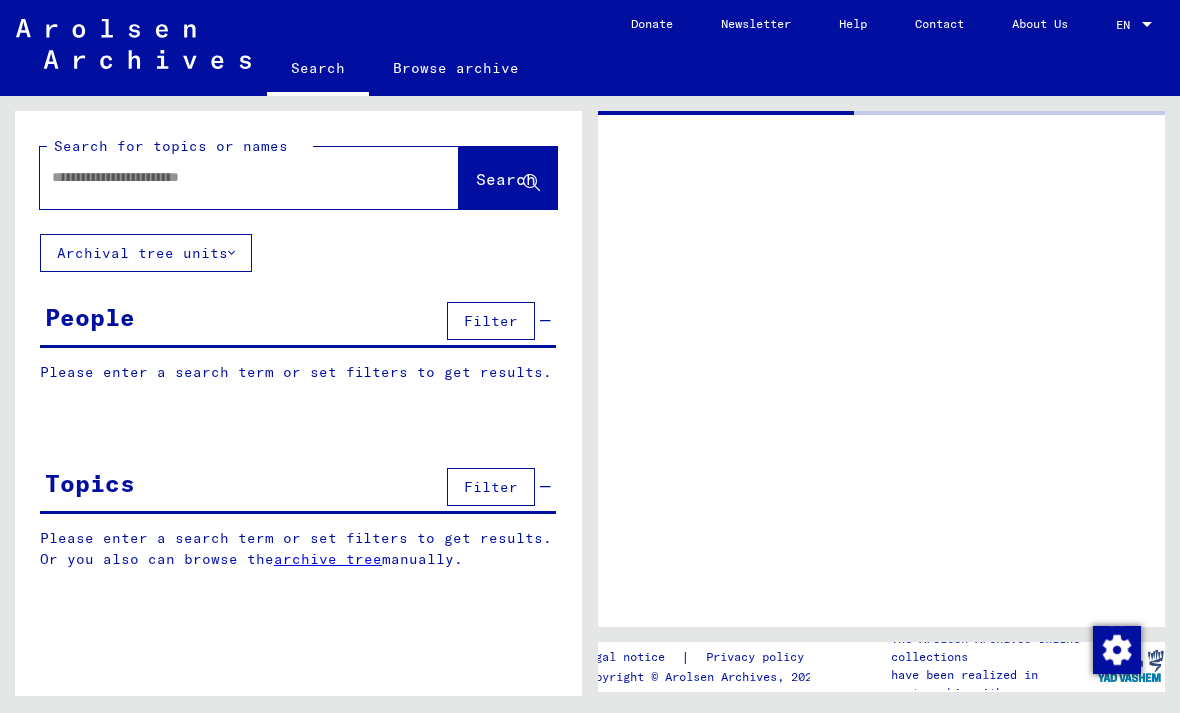 type on "*******" 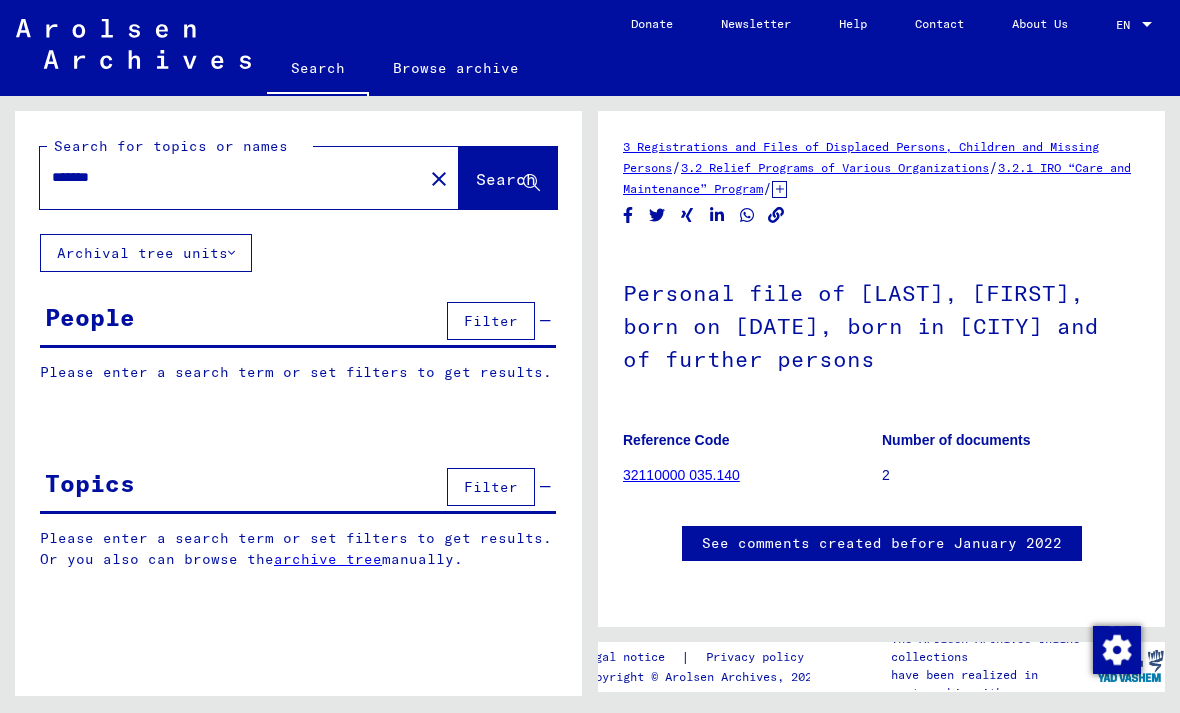scroll, scrollTop: 0, scrollLeft: 0, axis: both 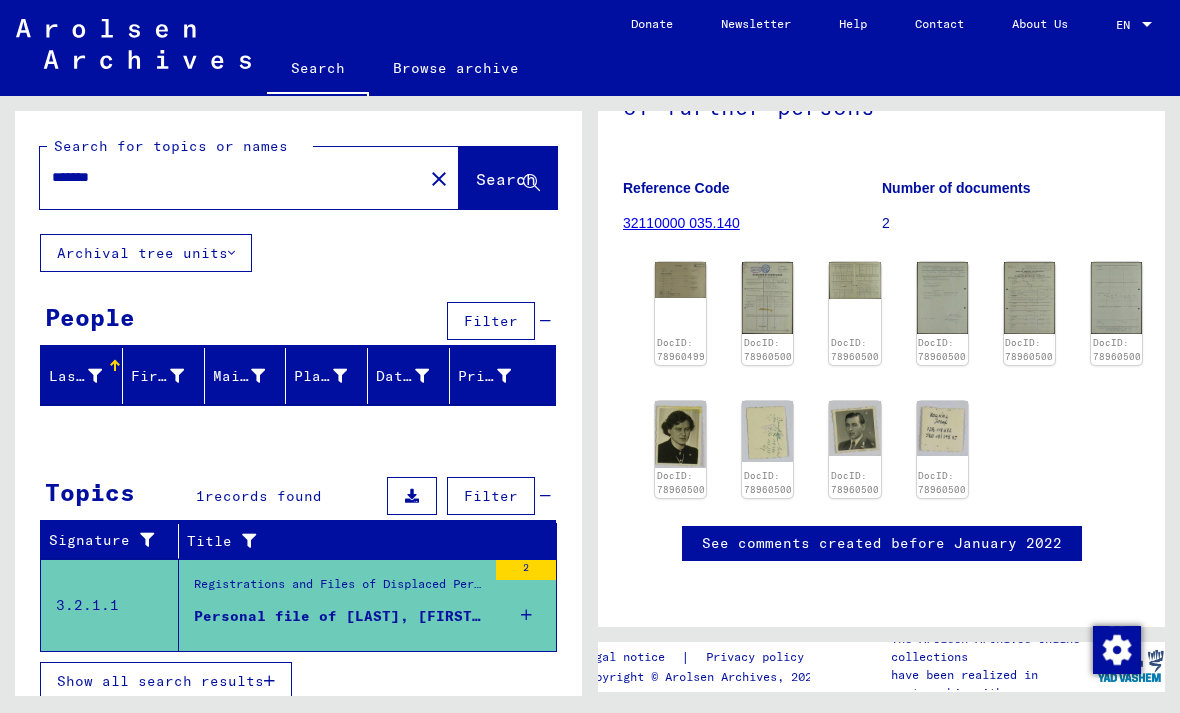 click on "Personal file of [LAST], [FIRST], born on [DATE], born in [CITY] and of further persons" at bounding box center (340, 616) 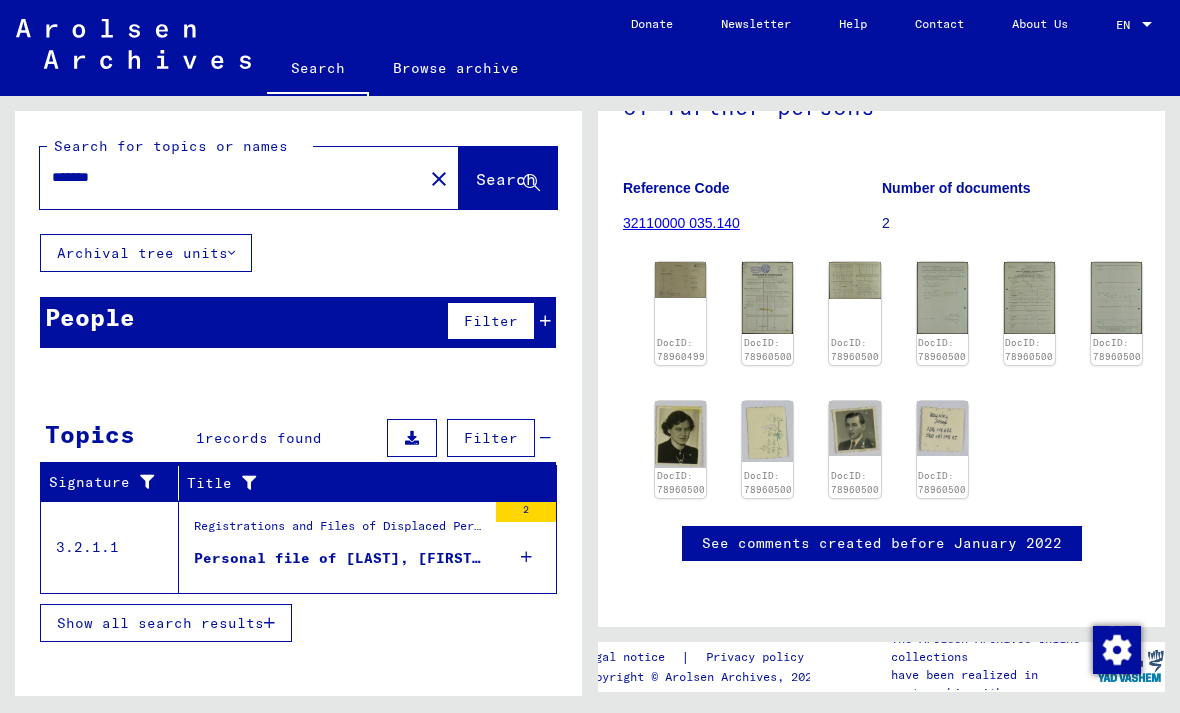 click on "Archival tree units" 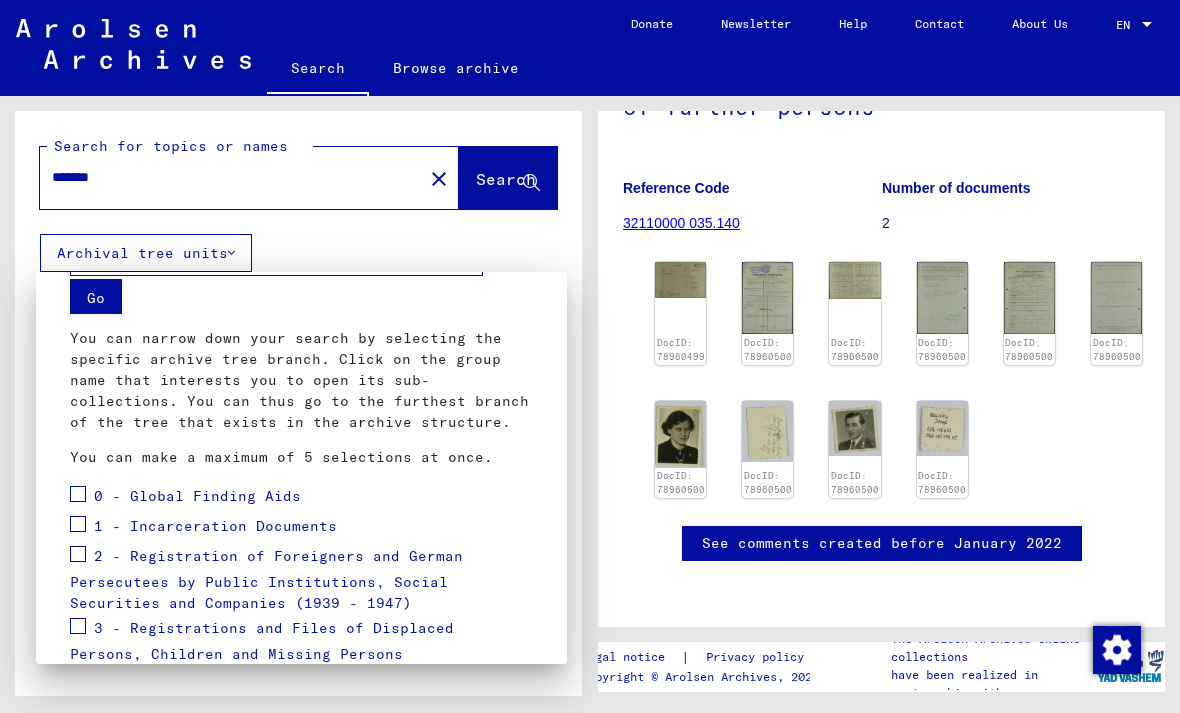 scroll, scrollTop: 84, scrollLeft: 0, axis: vertical 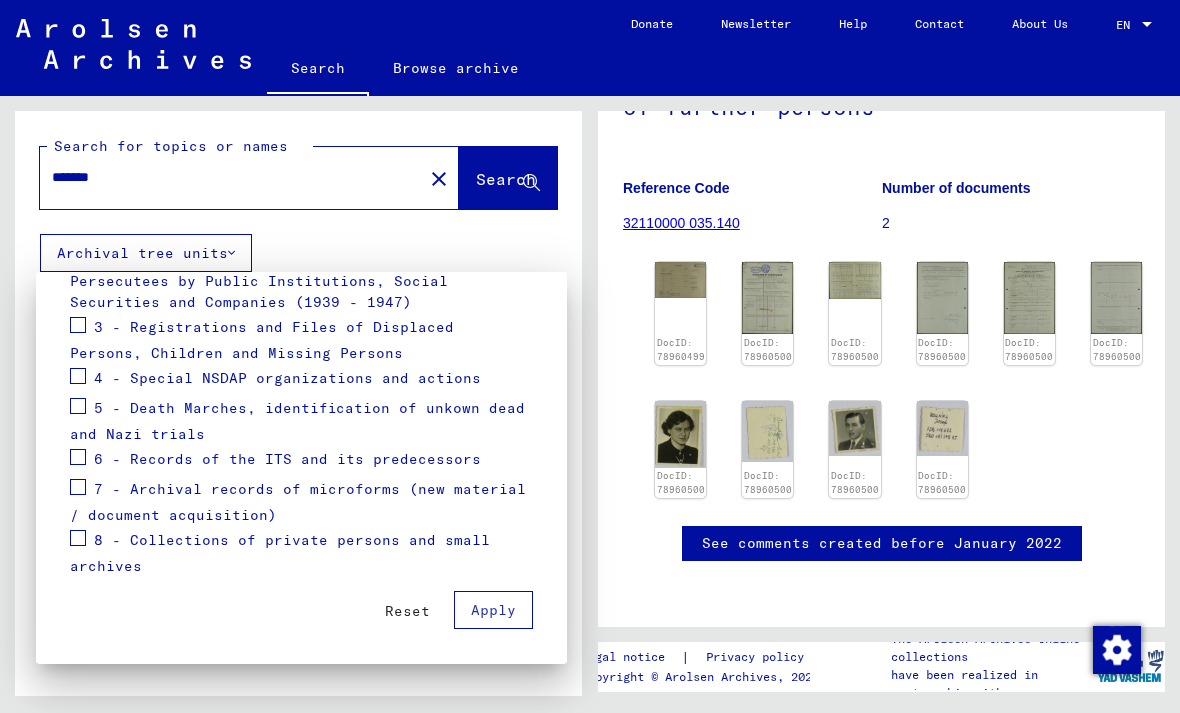 click on "Go  You can narrow down your search by selecting the specific archive tree branch. Click on the group name that interests you to open its sub-collections. You can thus go to the furthest branch of the tree that exists in the archive structure.
You can make a maximum of 5 selections at once.
0 - Global Finding Aids      1 - Incarceration Documents      2 - Registration of Foreigners and German Persecutees by Public Institutions, Social Securities and Companies (1939 - 1947)      3 - Registrations and Files of Displaced Persons, Children and Missing Persons      4 - Special NSDAP organizations and actions      5 - Death Marches, identification of unkown dead and Nazi trials      6 - Records of the ITS and its predecessors      7 - Archival records of microforms (new material / document acquisition)      8 - Collections of private persons and small archives    Reset Apply" at bounding box center [301, 468] 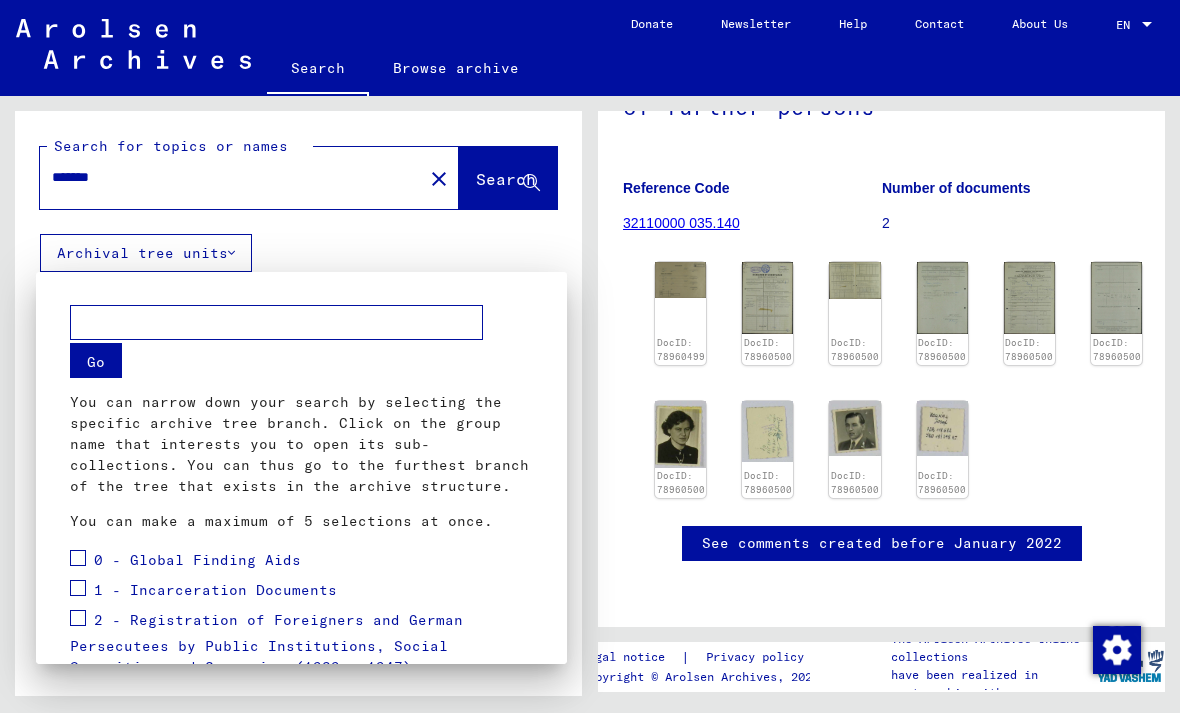 scroll, scrollTop: 0, scrollLeft: 0, axis: both 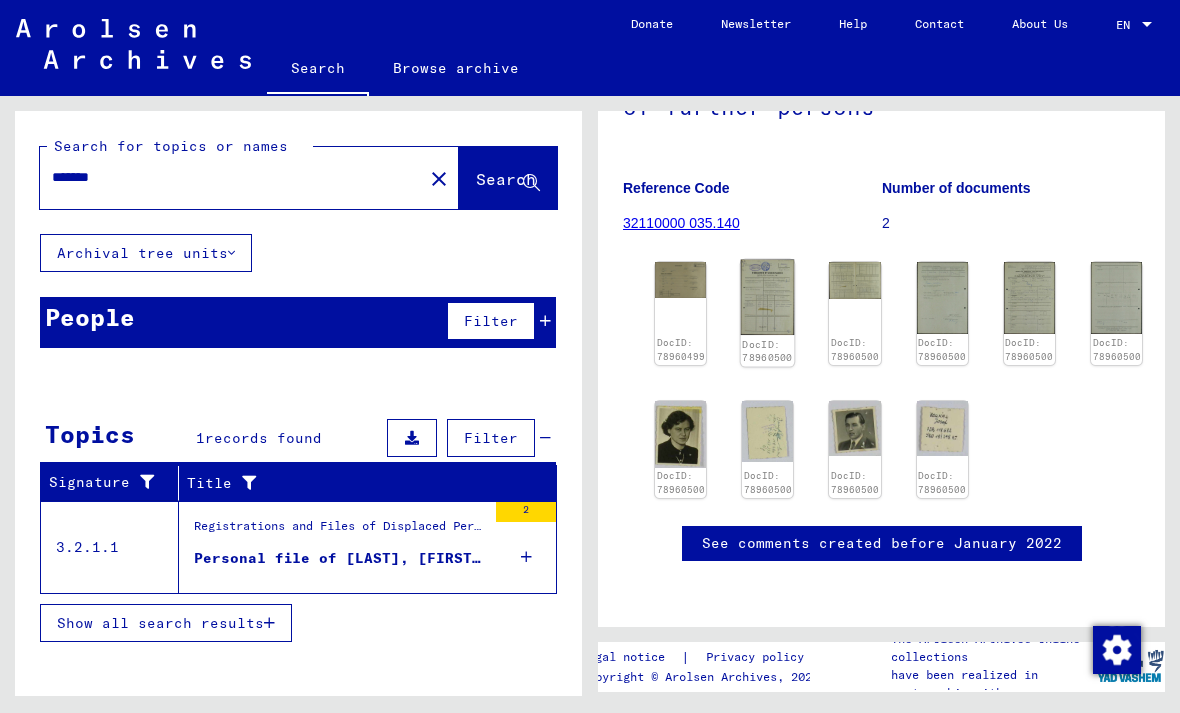 click 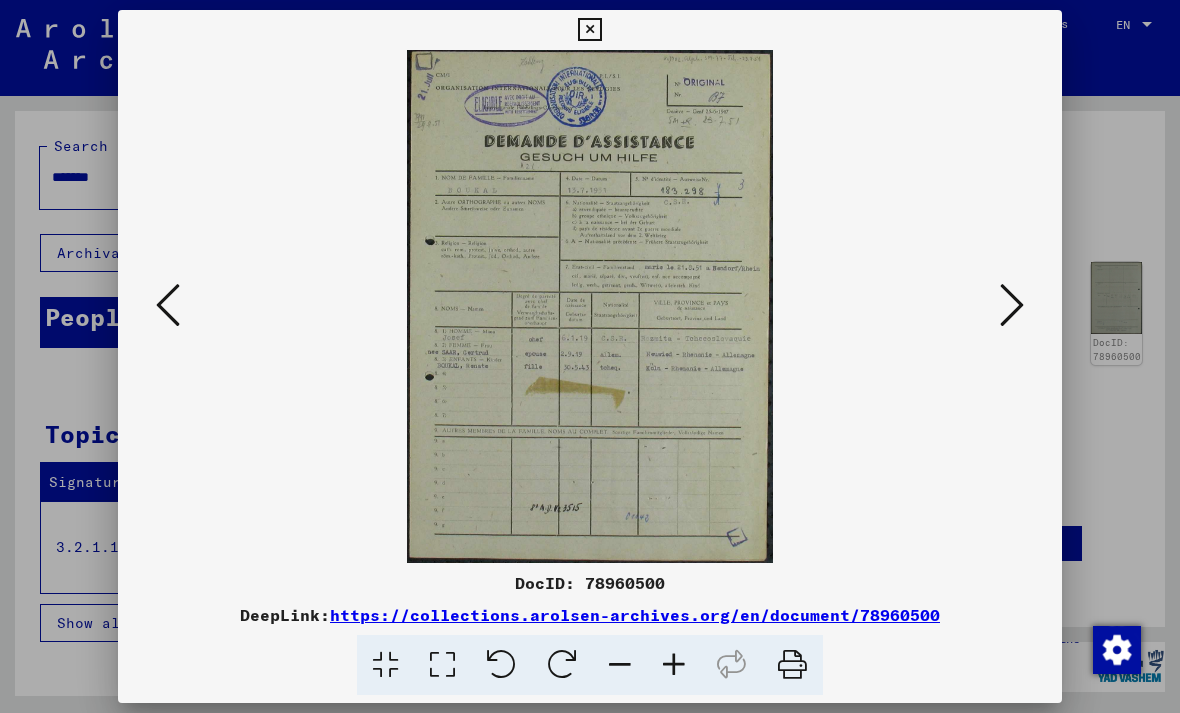 click at bounding box center (1012, 305) 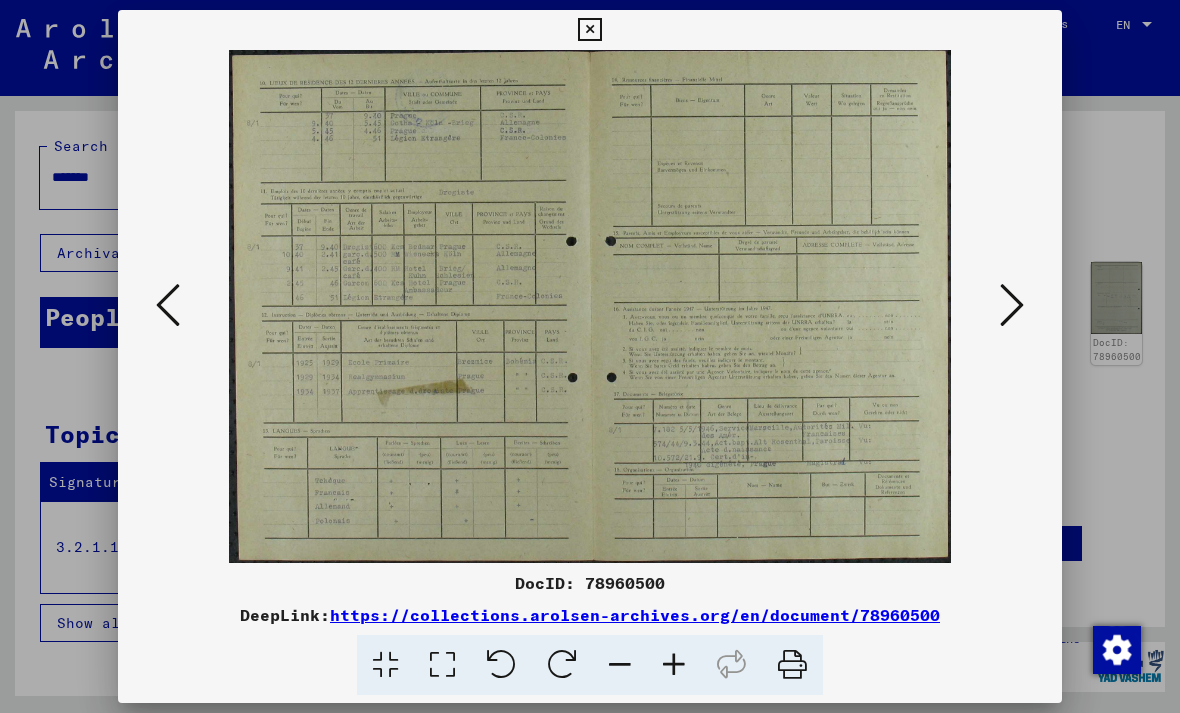 click at bounding box center [590, 306] 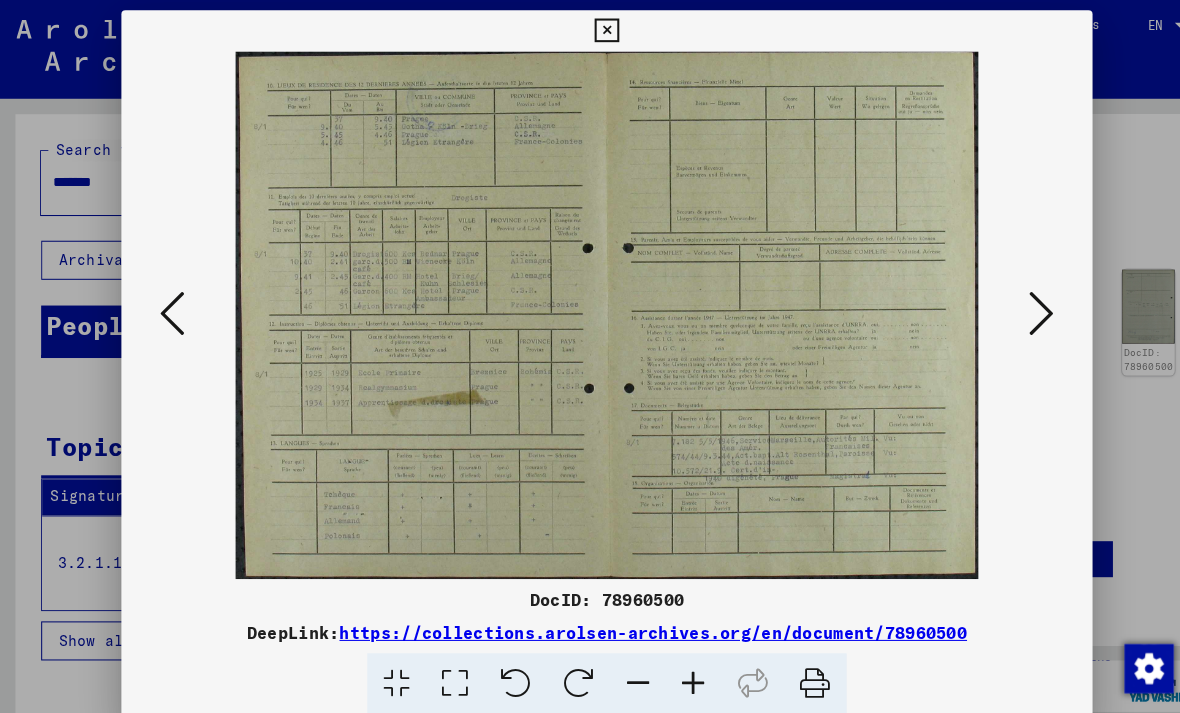 click at bounding box center [590, 306] 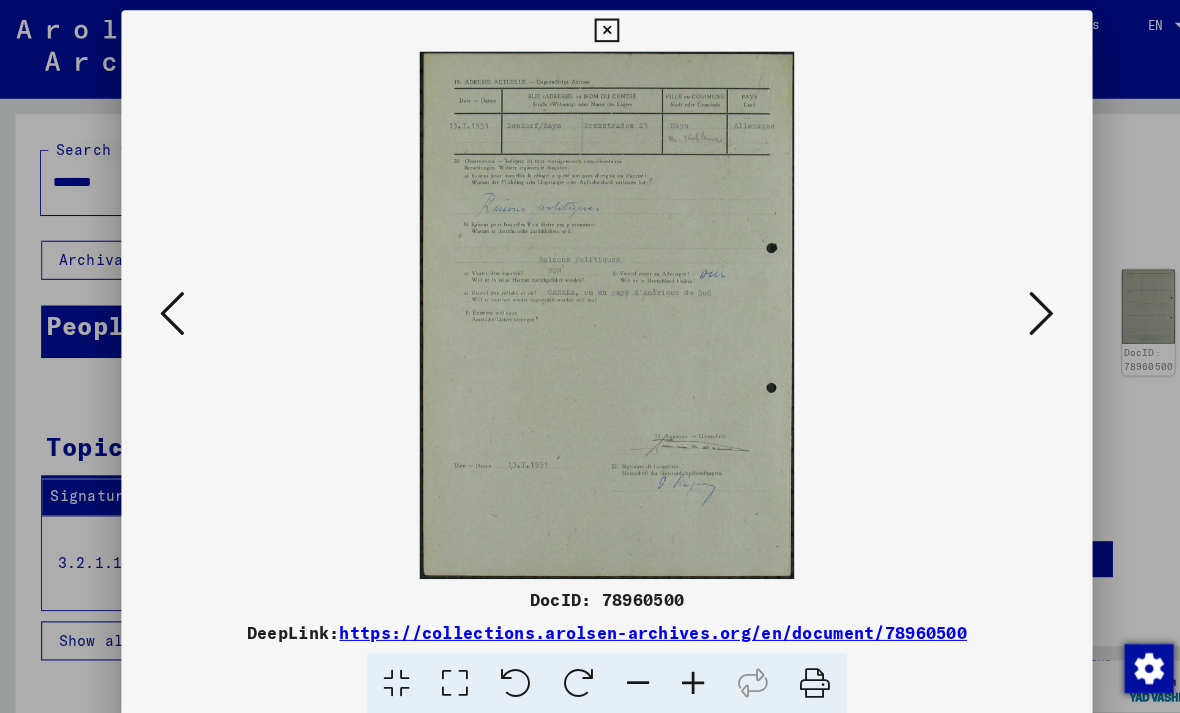 click at bounding box center [1012, 306] 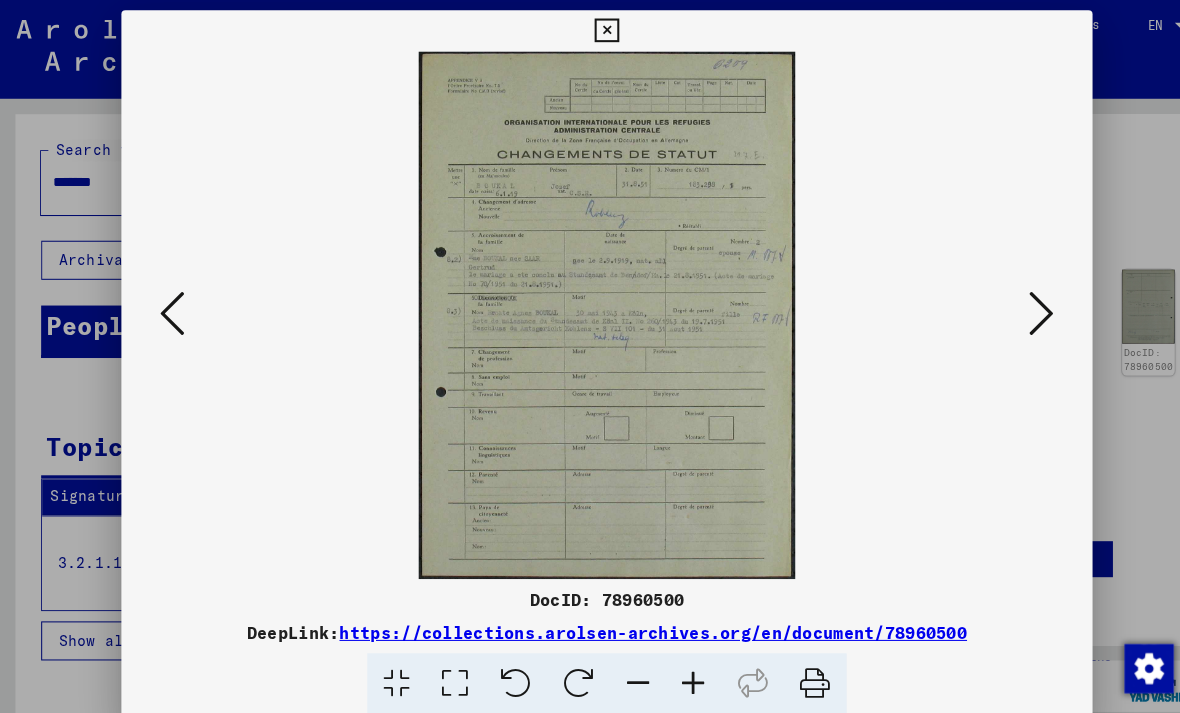 click at bounding box center (1012, 306) 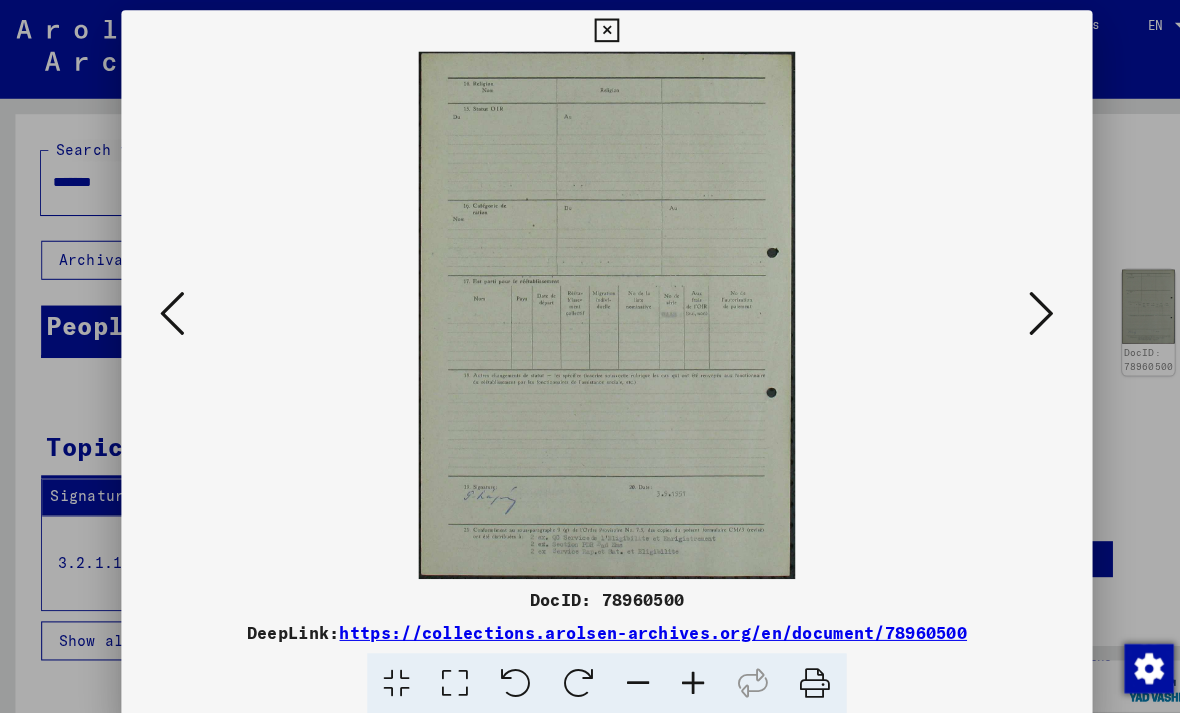 click at bounding box center (1012, 305) 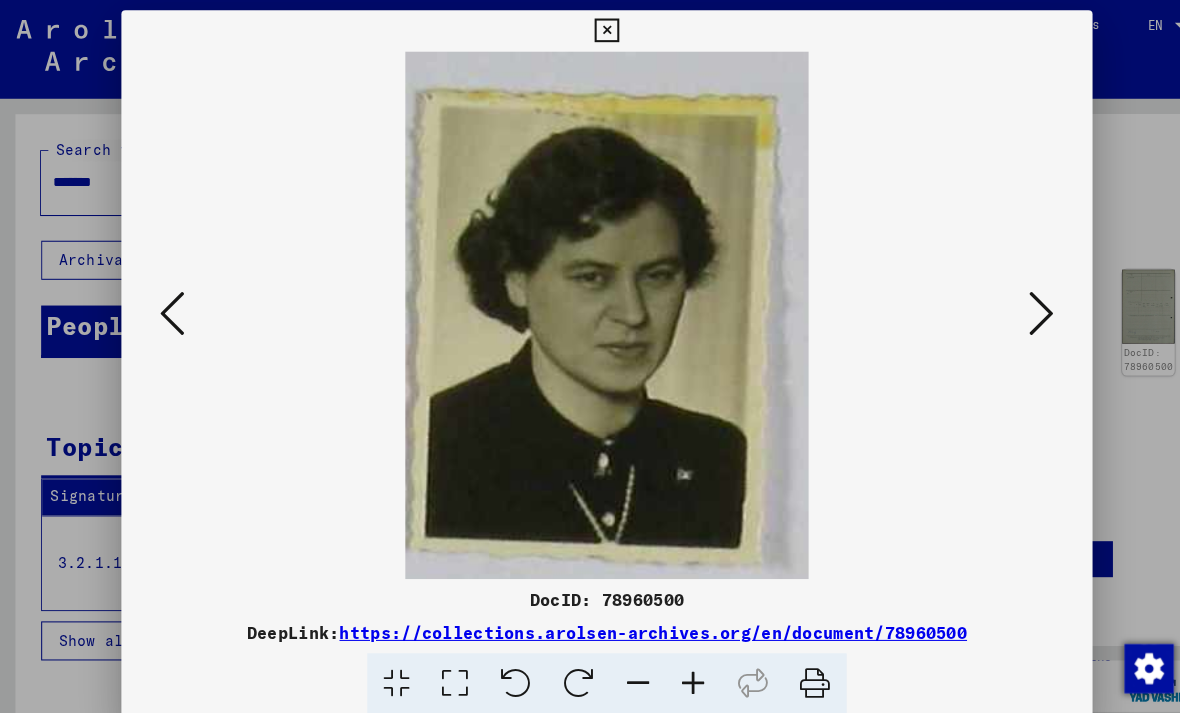click at bounding box center (1012, 306) 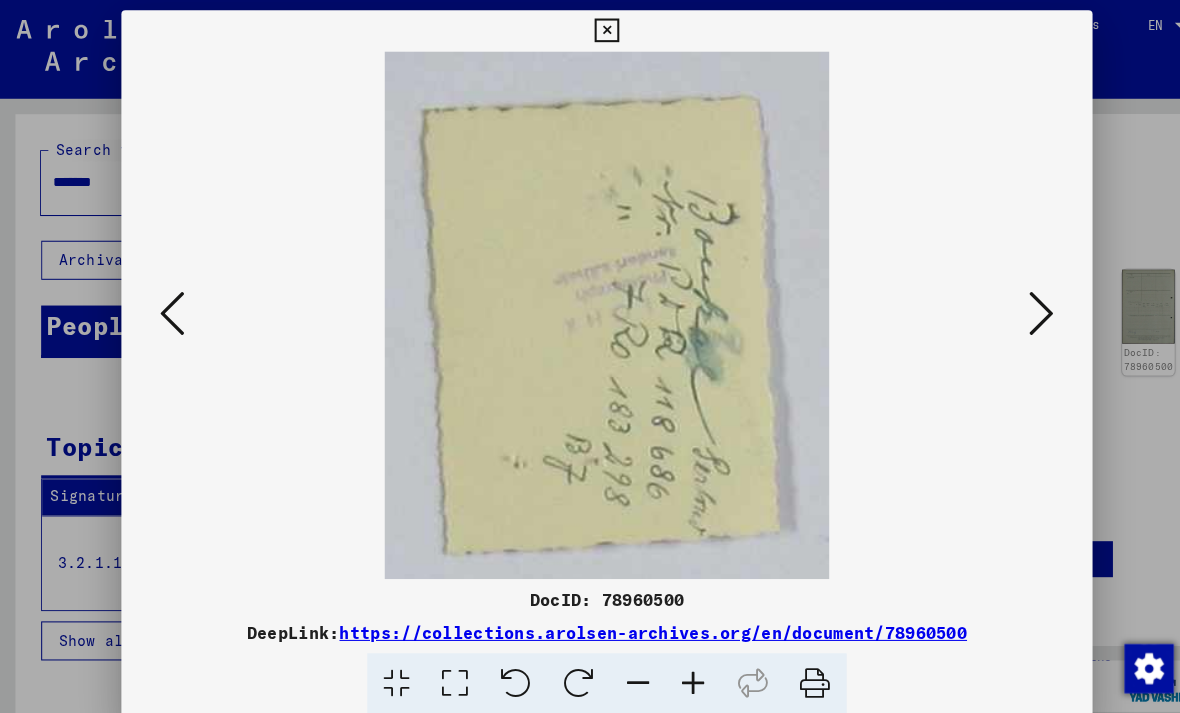 click at bounding box center [1012, 305] 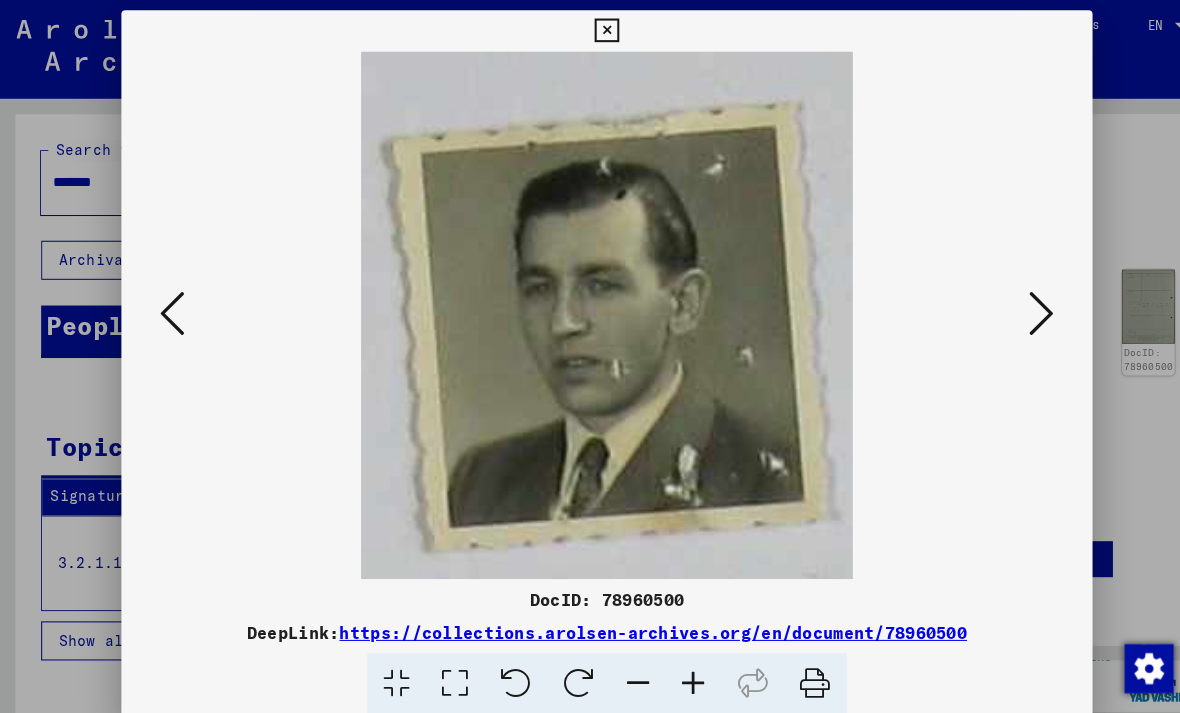 click at bounding box center (1012, 305) 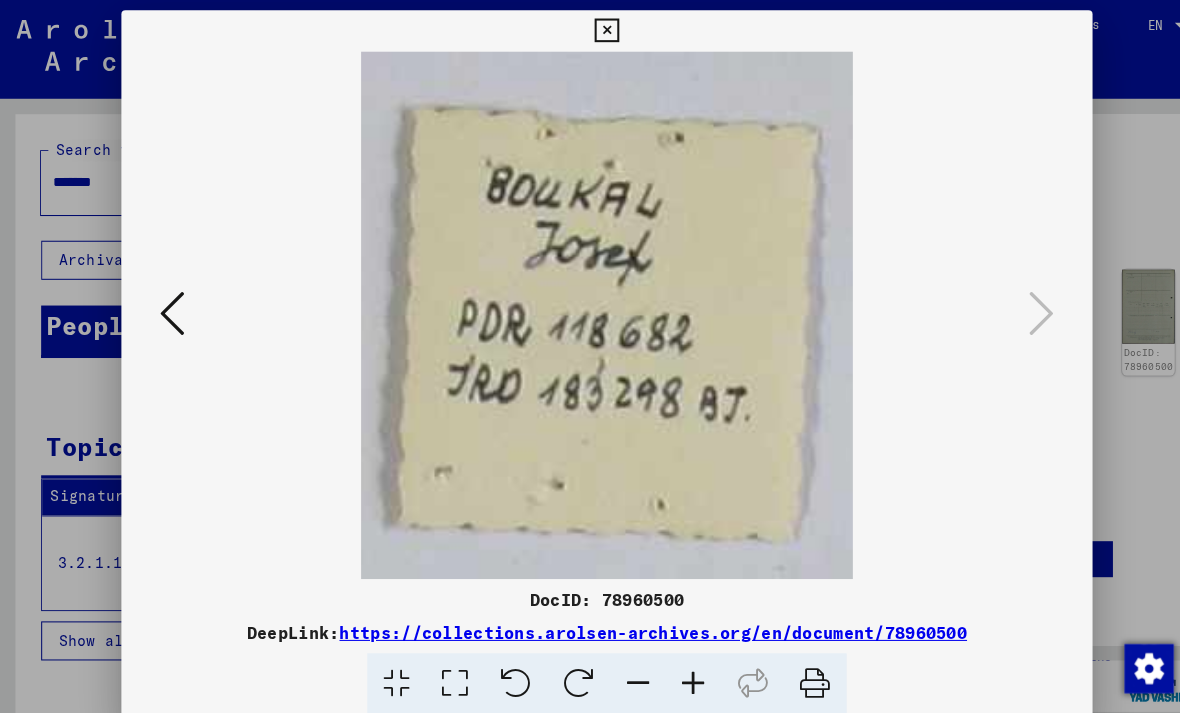 click at bounding box center [168, 305] 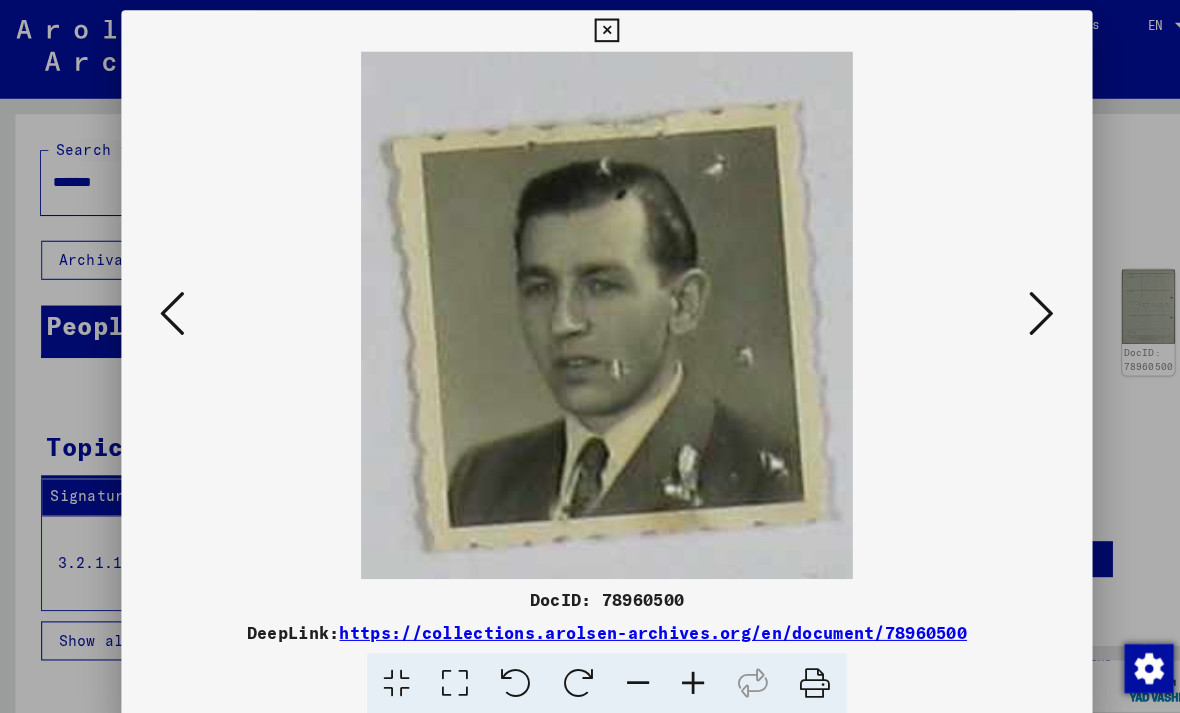 click at bounding box center (1012, 306) 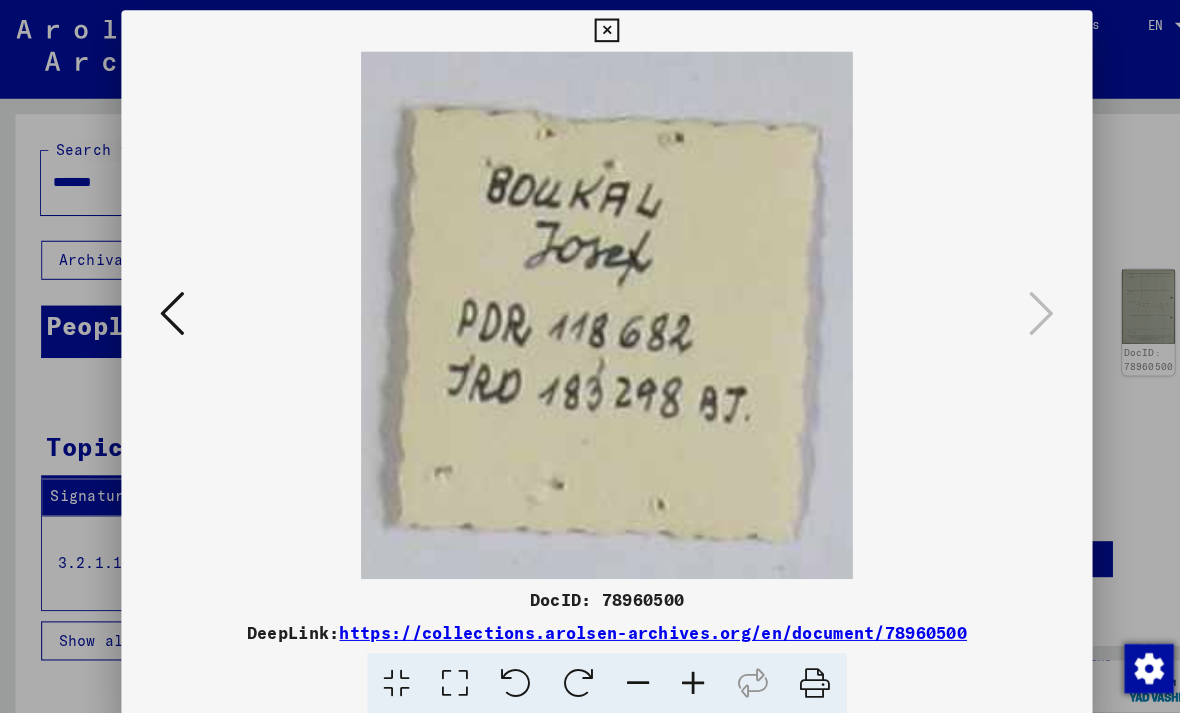 click at bounding box center (168, 306) 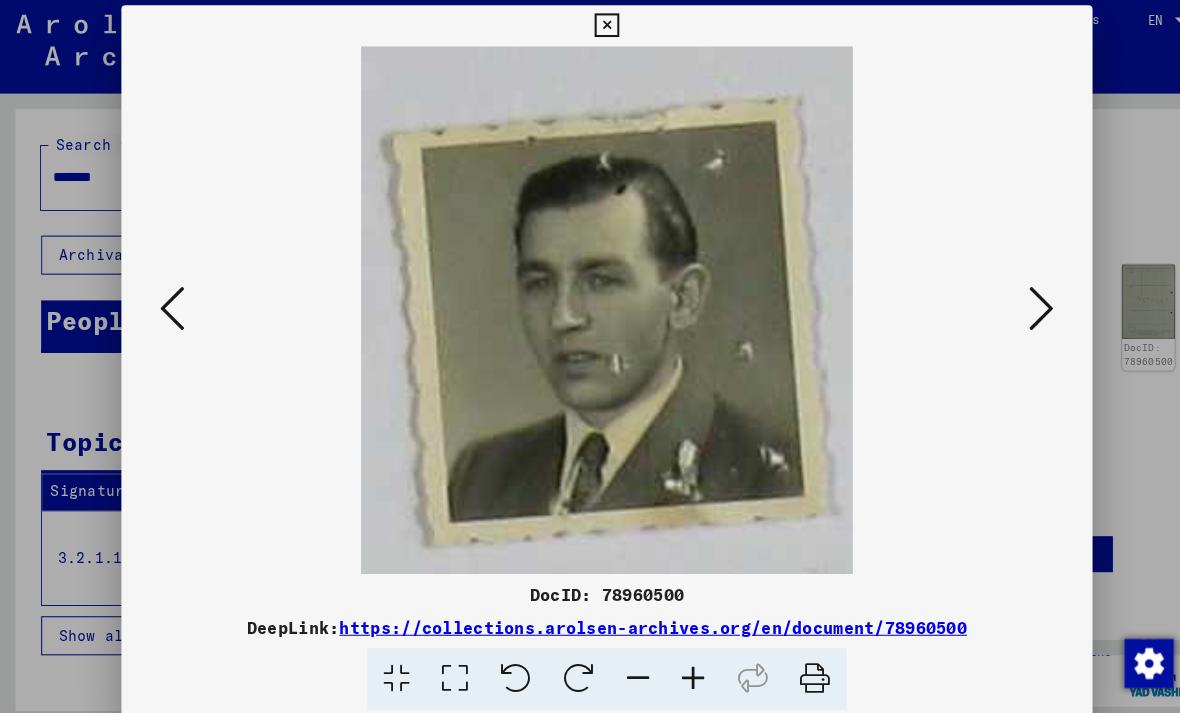 click at bounding box center (590, 356) 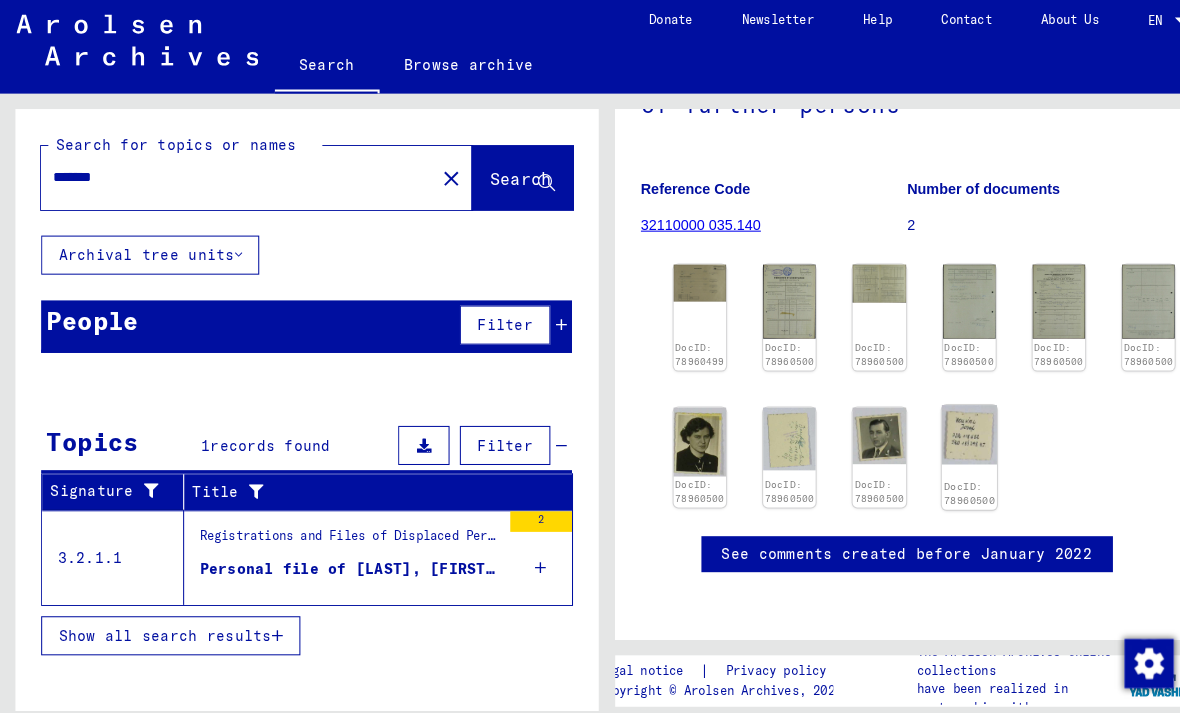 click 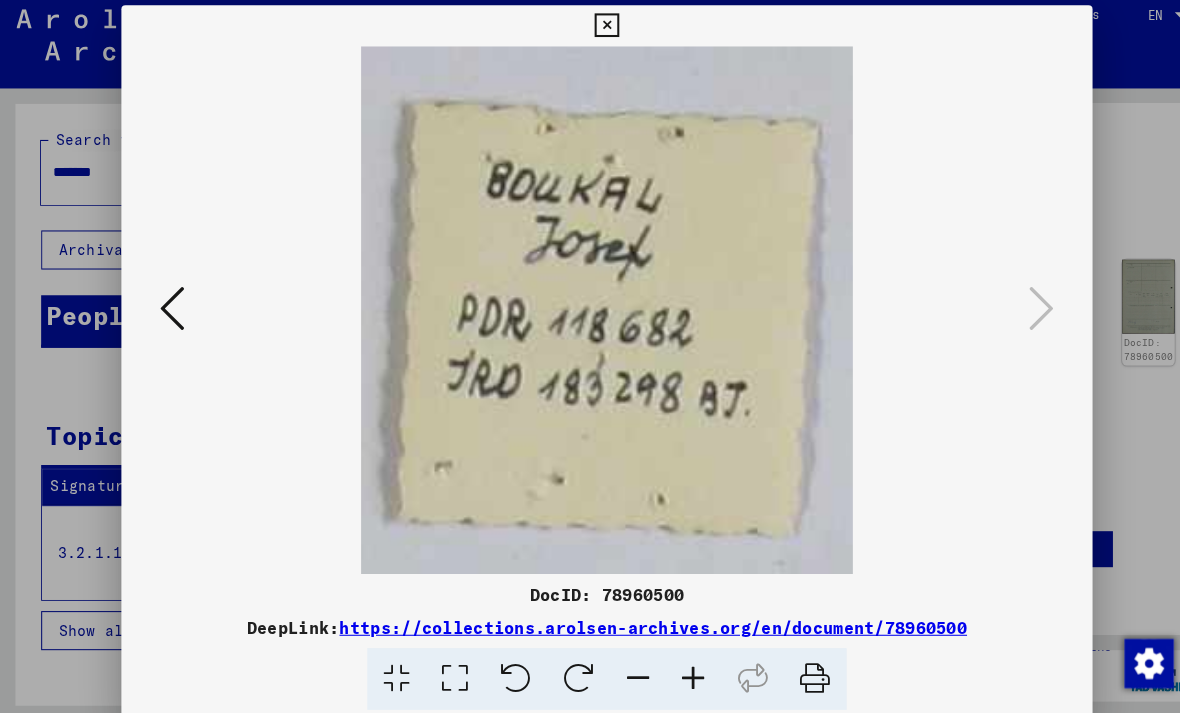 click at bounding box center (168, 306) 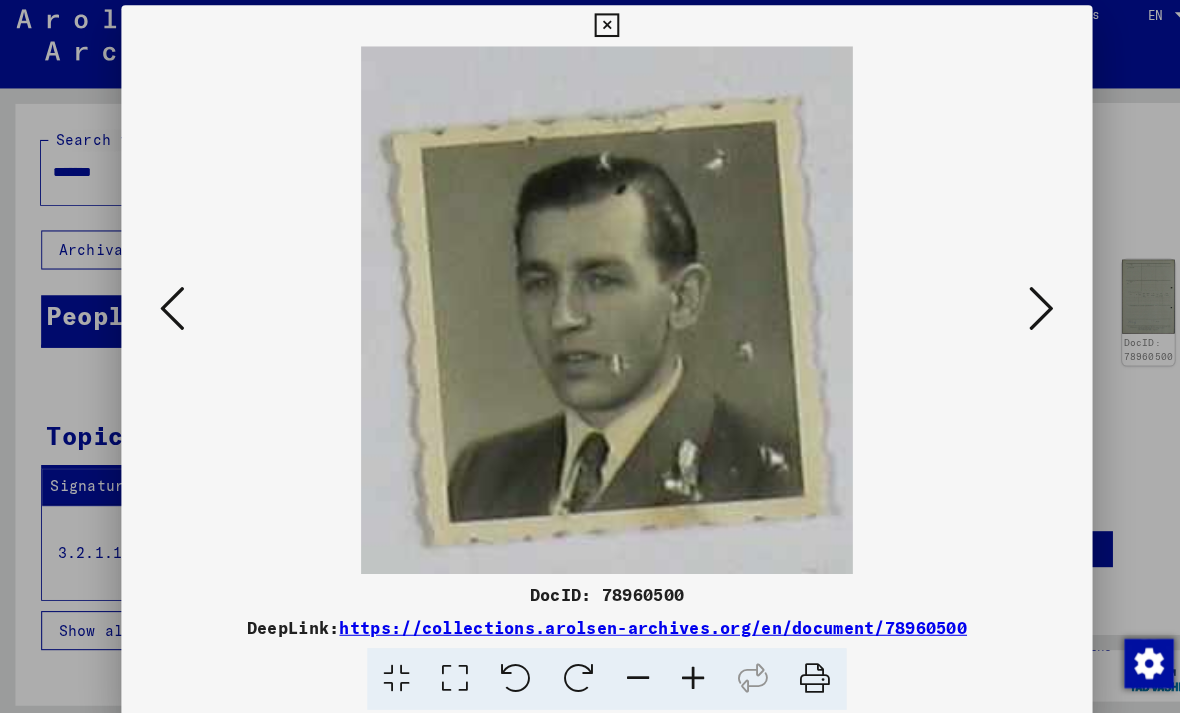 click at bounding box center [168, 306] 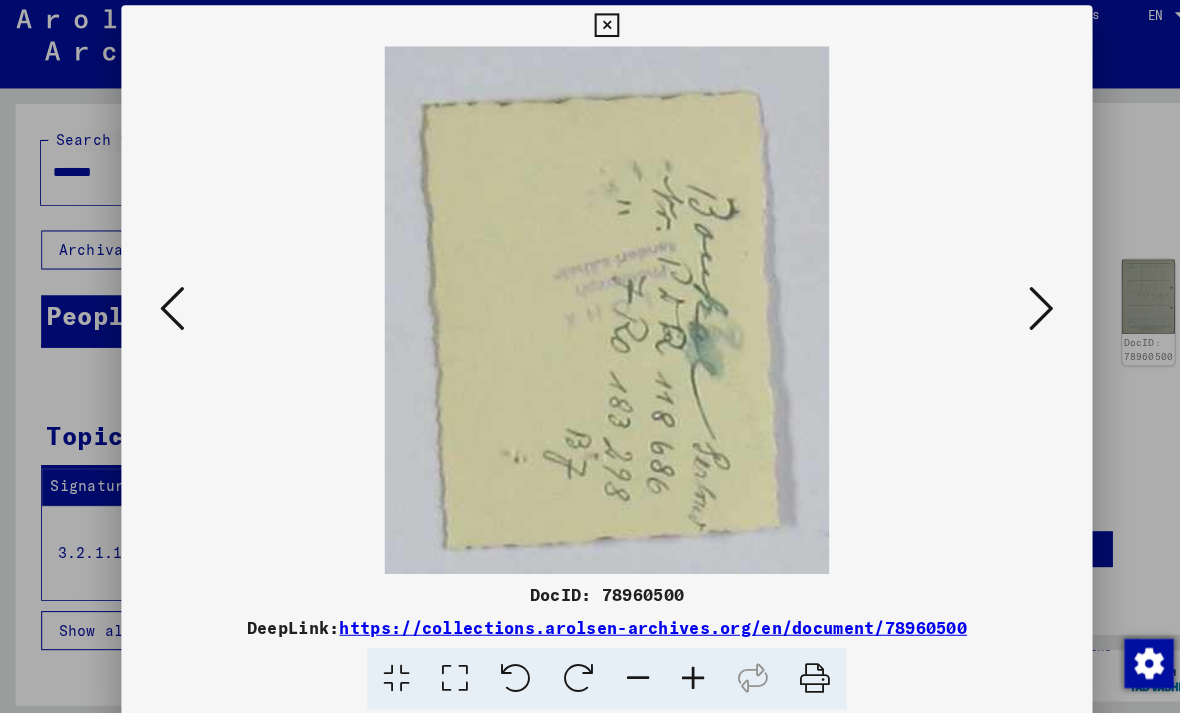 click at bounding box center [168, 306] 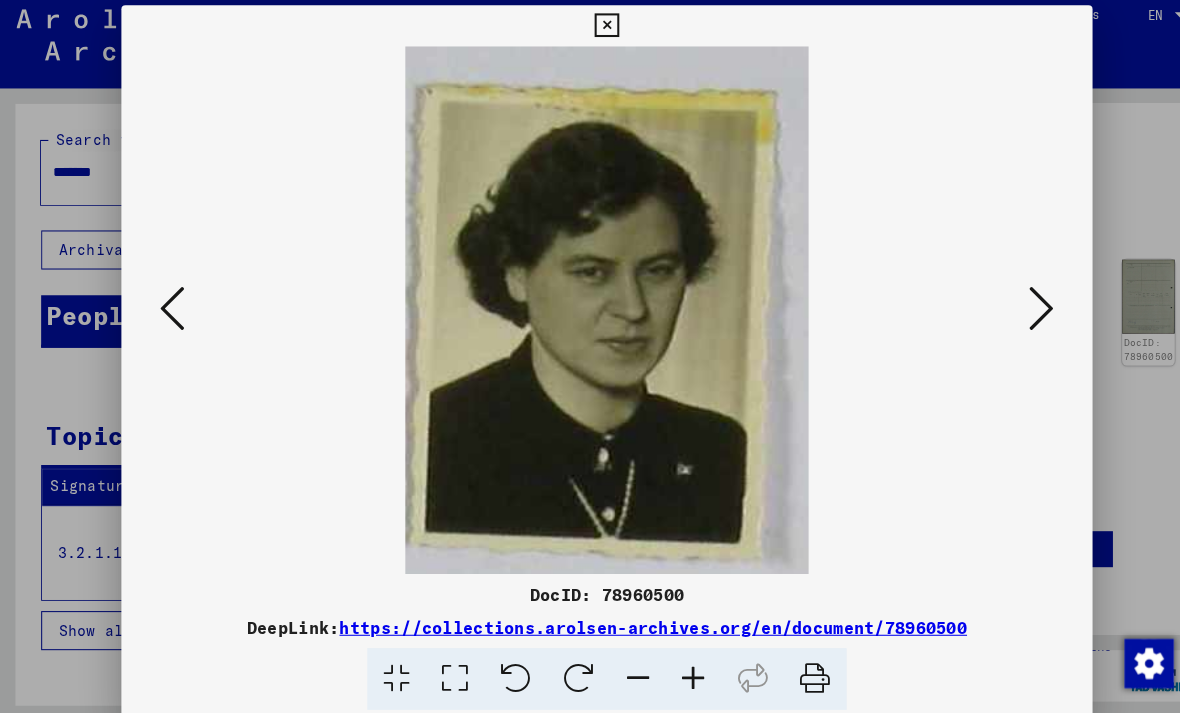 click at bounding box center [168, 305] 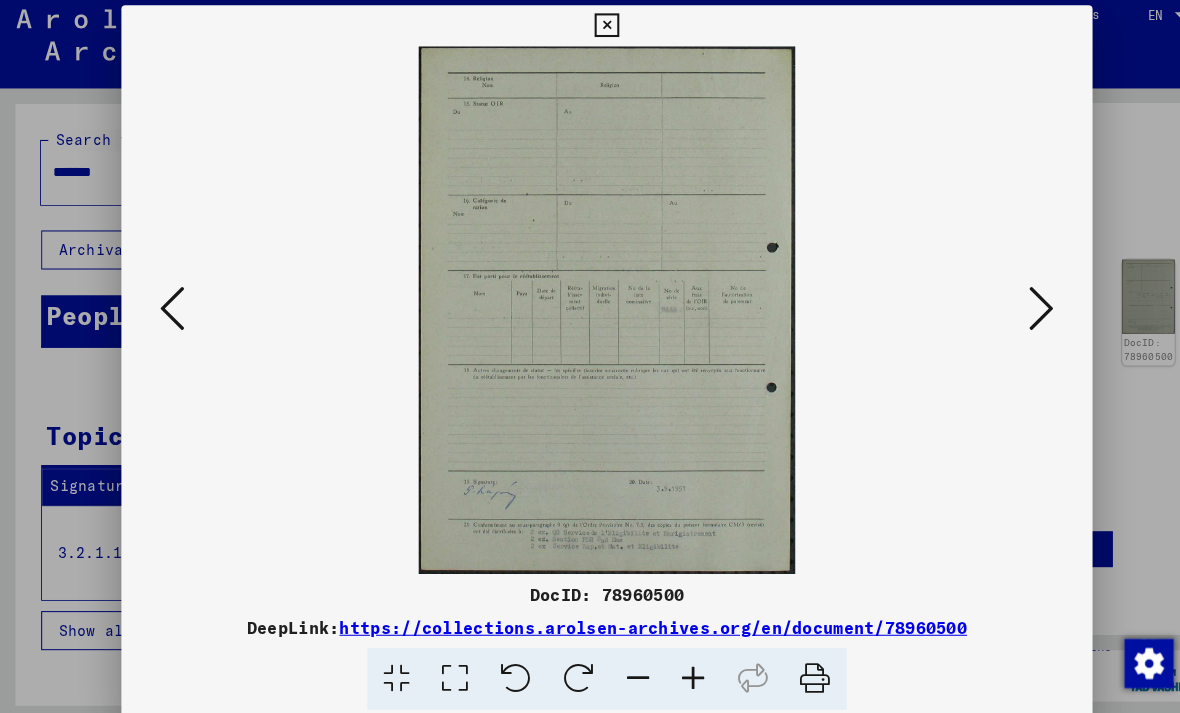 click at bounding box center (168, 305) 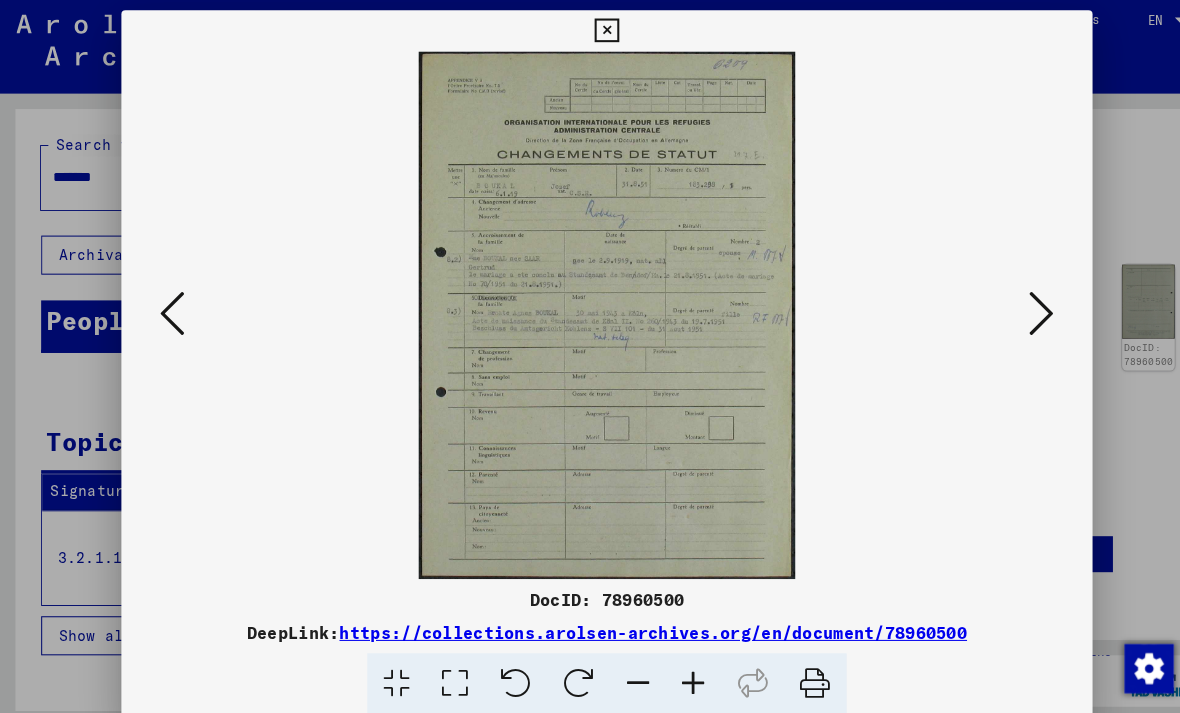 click at bounding box center (590, 356) 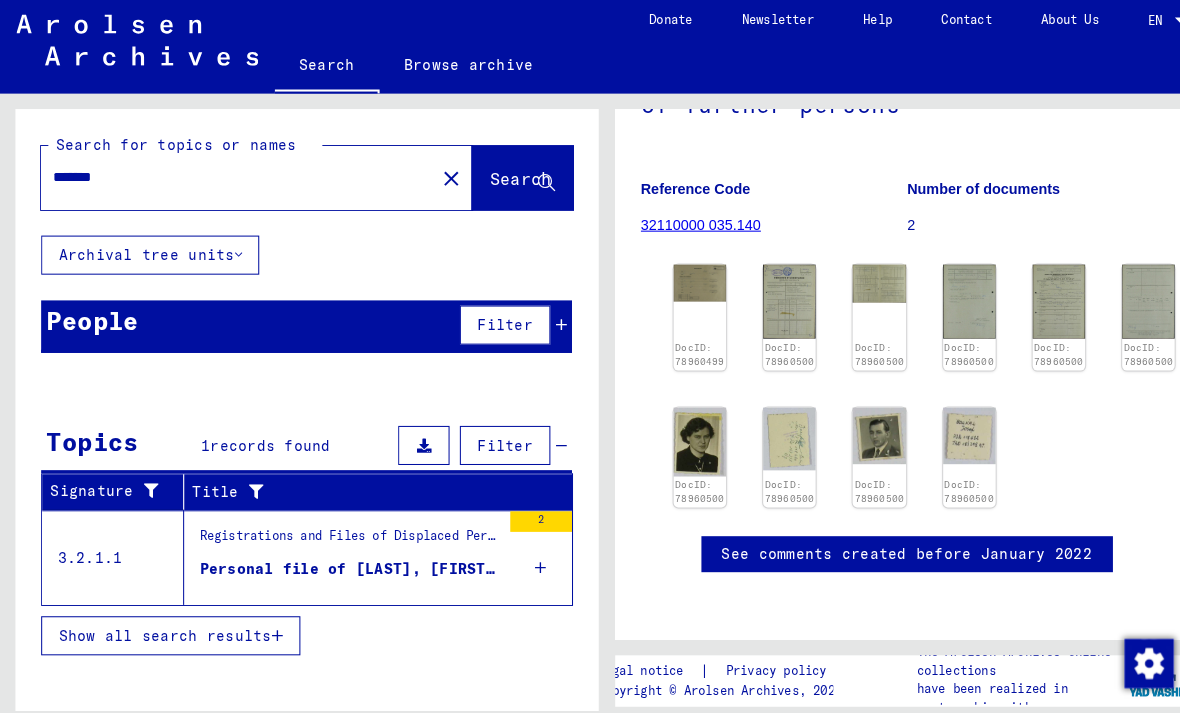 scroll, scrollTop: 807, scrollLeft: 0, axis: vertical 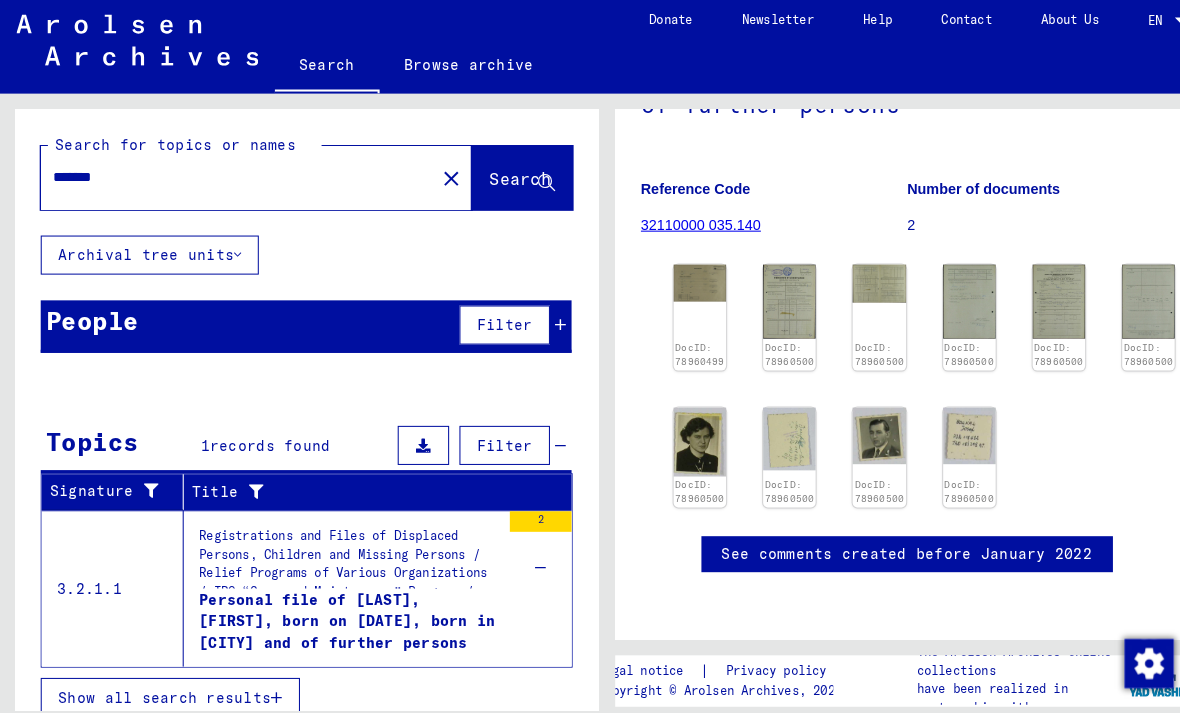 click on "Show all search results" at bounding box center (160, 683) 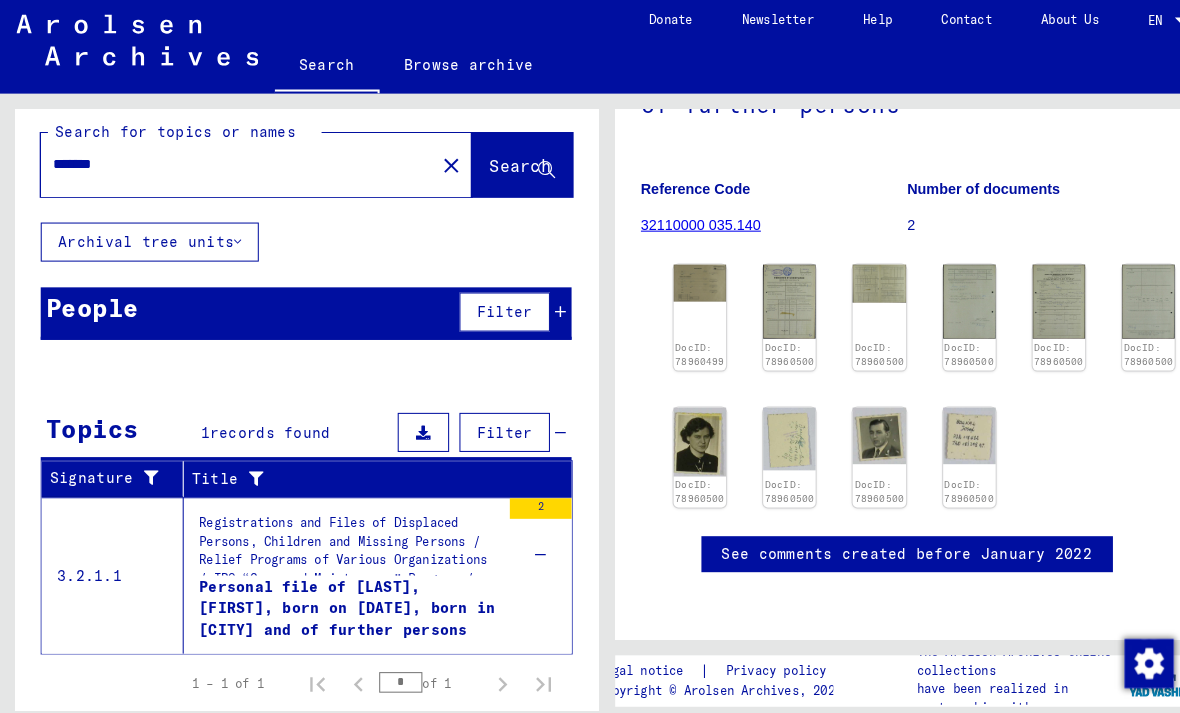 scroll, scrollTop: 9, scrollLeft: 0, axis: vertical 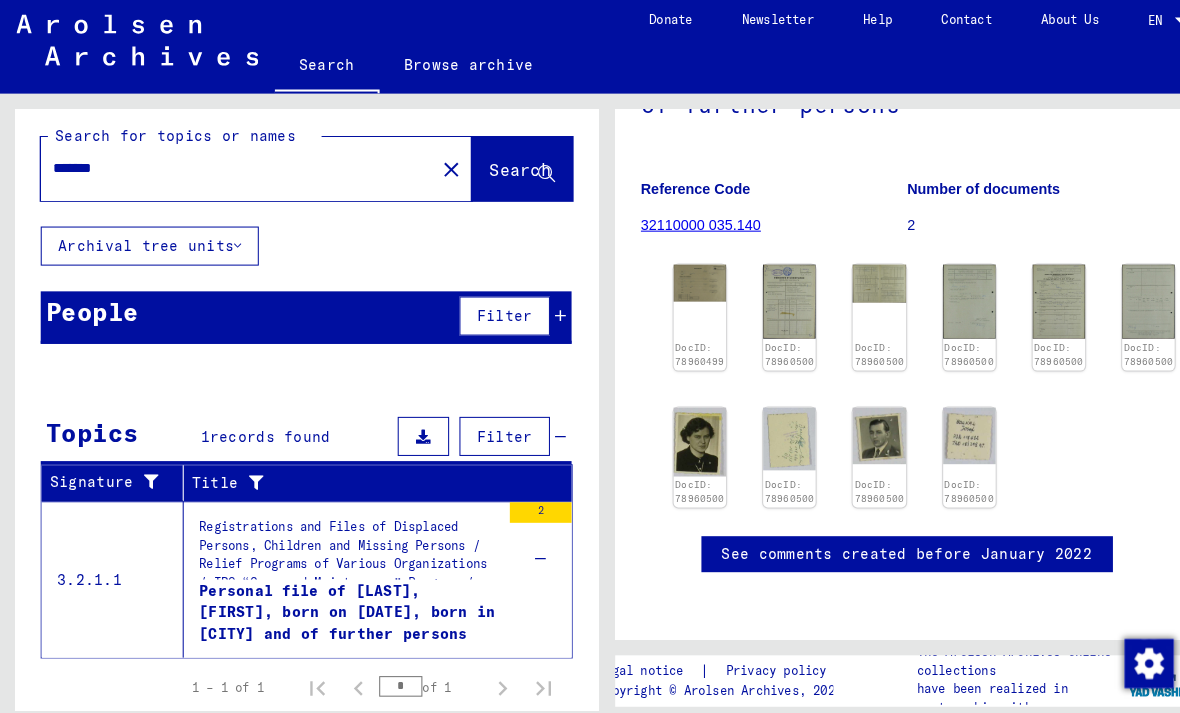 click on "1 records found" at bounding box center (259, 429) 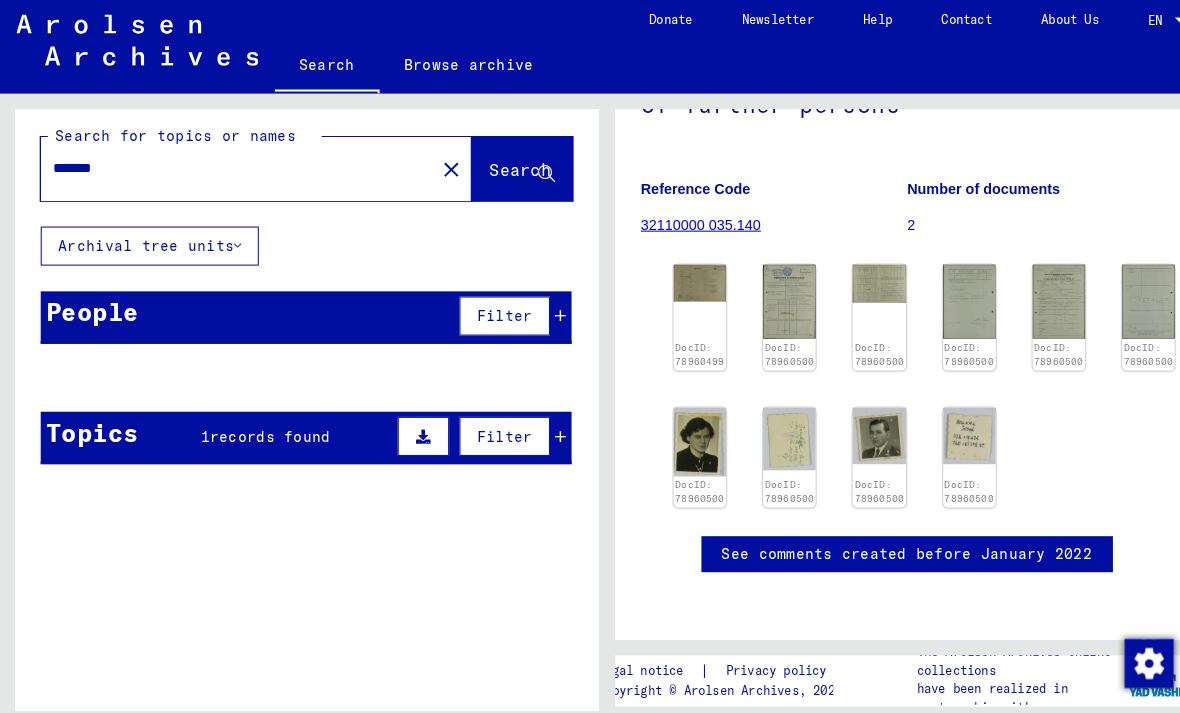 scroll, scrollTop: 0, scrollLeft: 0, axis: both 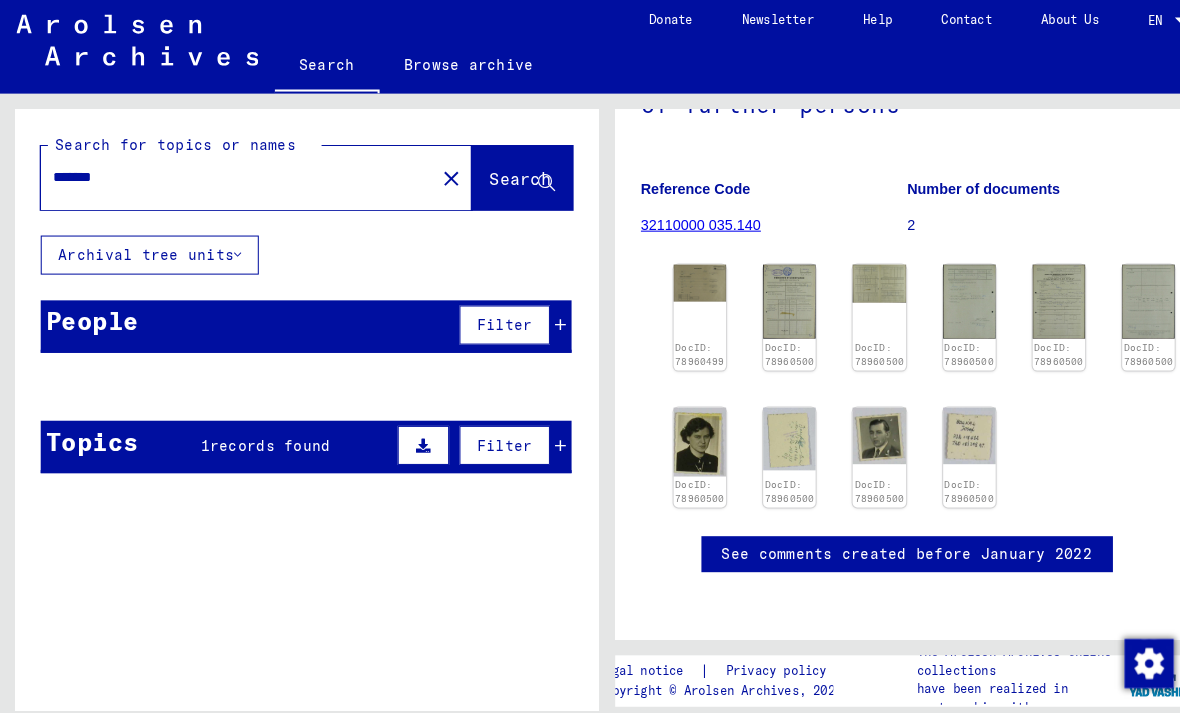 click on "Topics 1  records found  Filter" at bounding box center (298, 439) 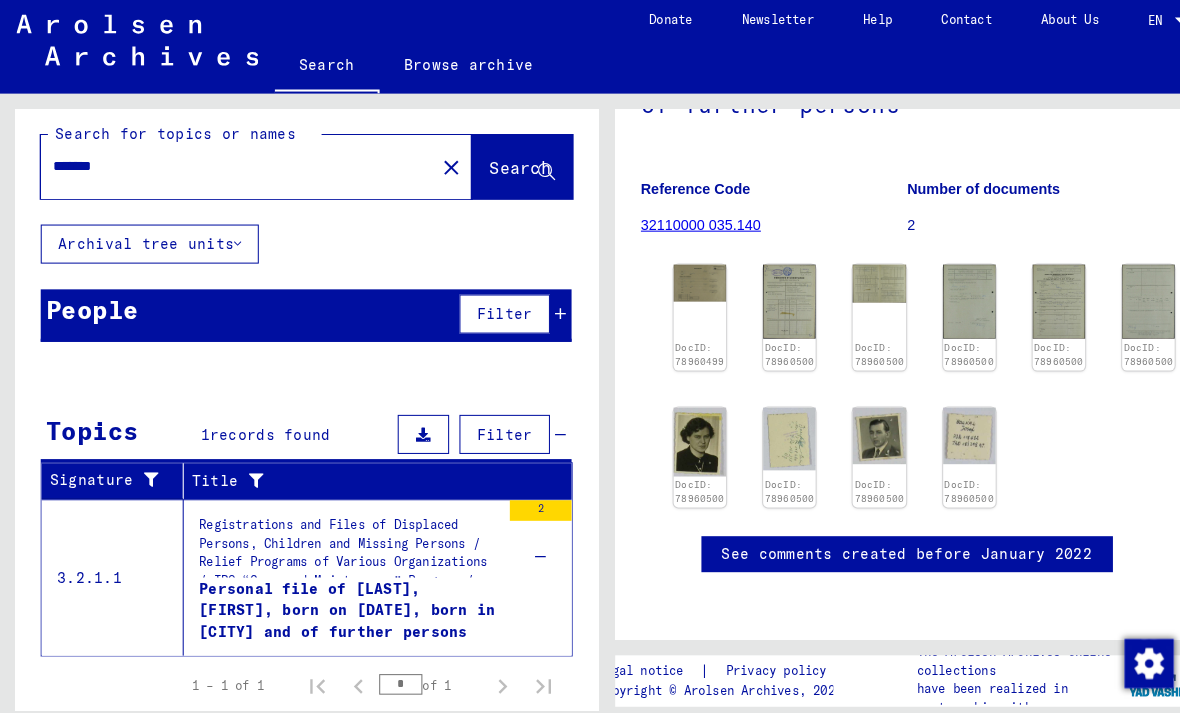 scroll, scrollTop: 9, scrollLeft: 0, axis: vertical 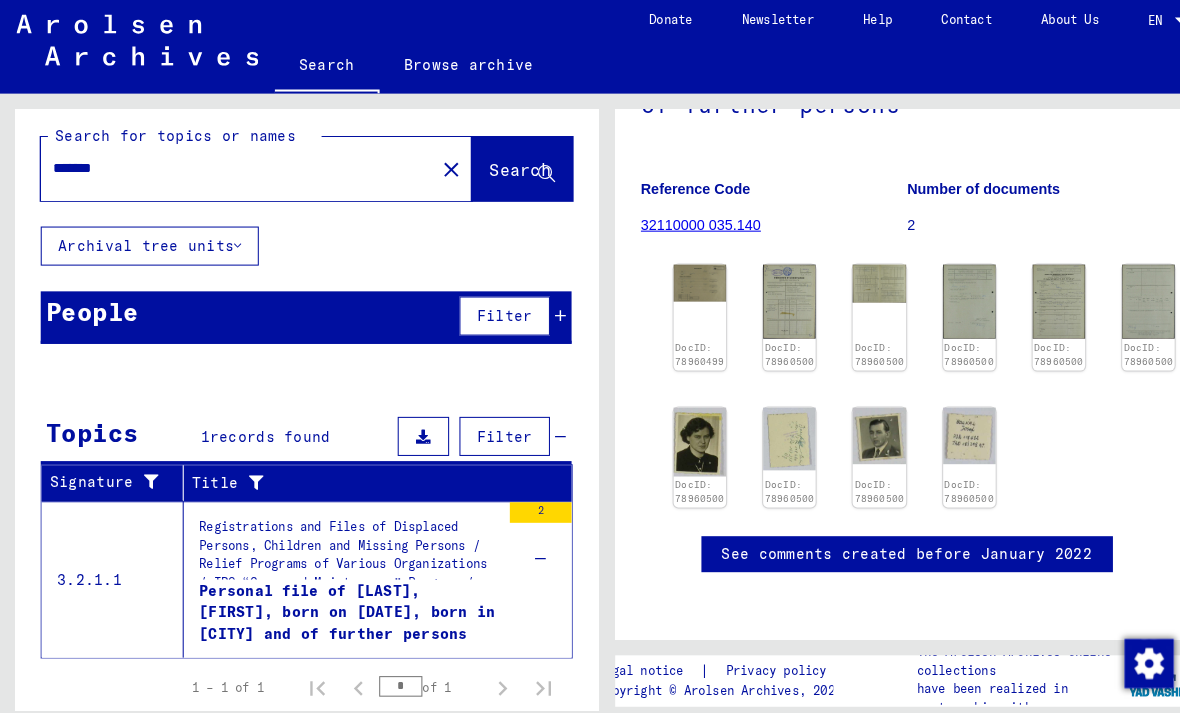 click on "Title" at bounding box center (362, 474) 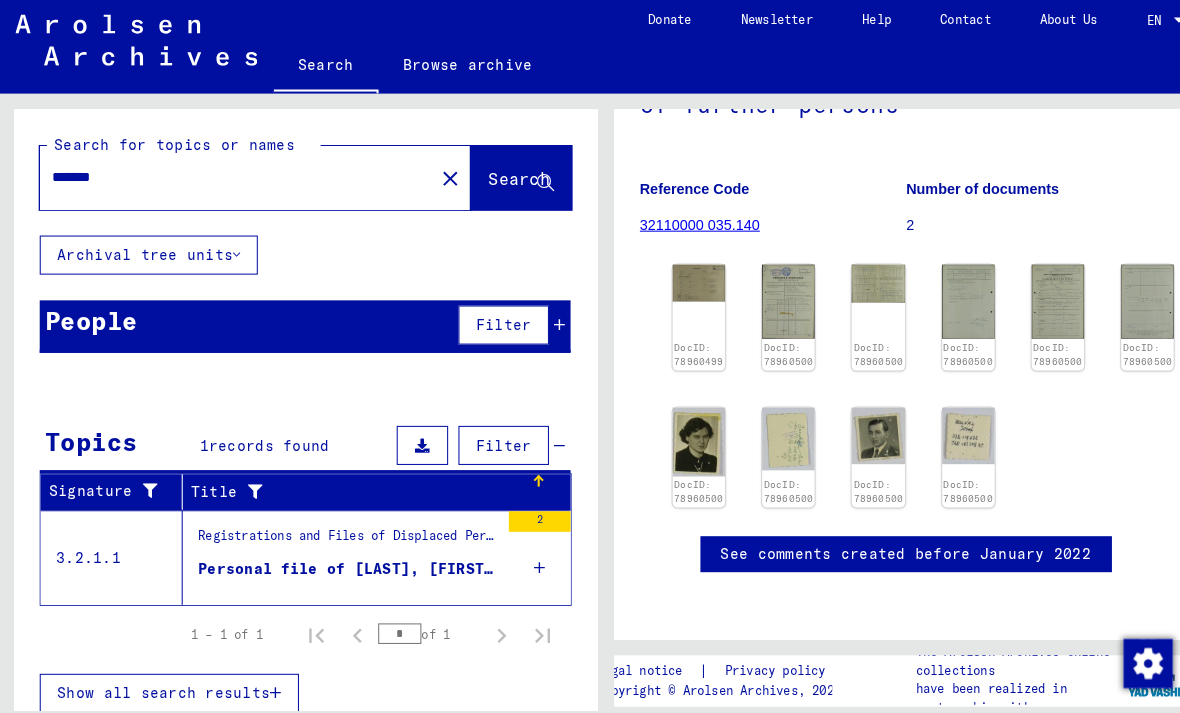 scroll, scrollTop: 246, scrollLeft: 0, axis: vertical 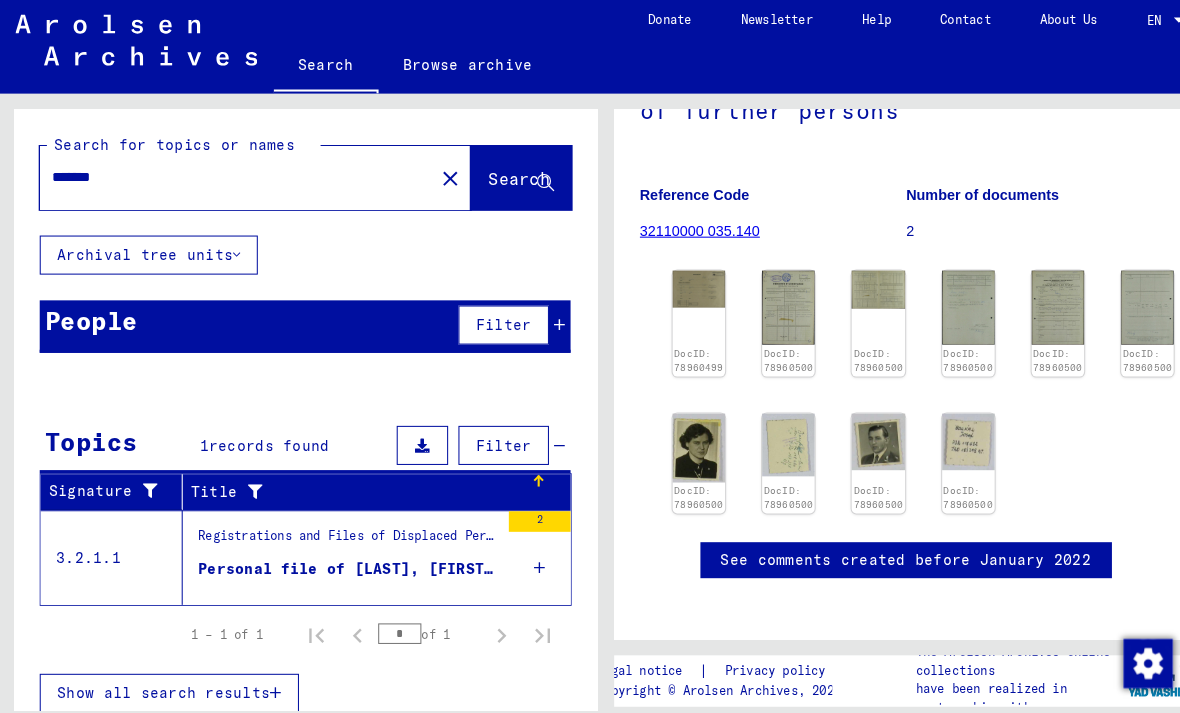 click on "Archival tree units" 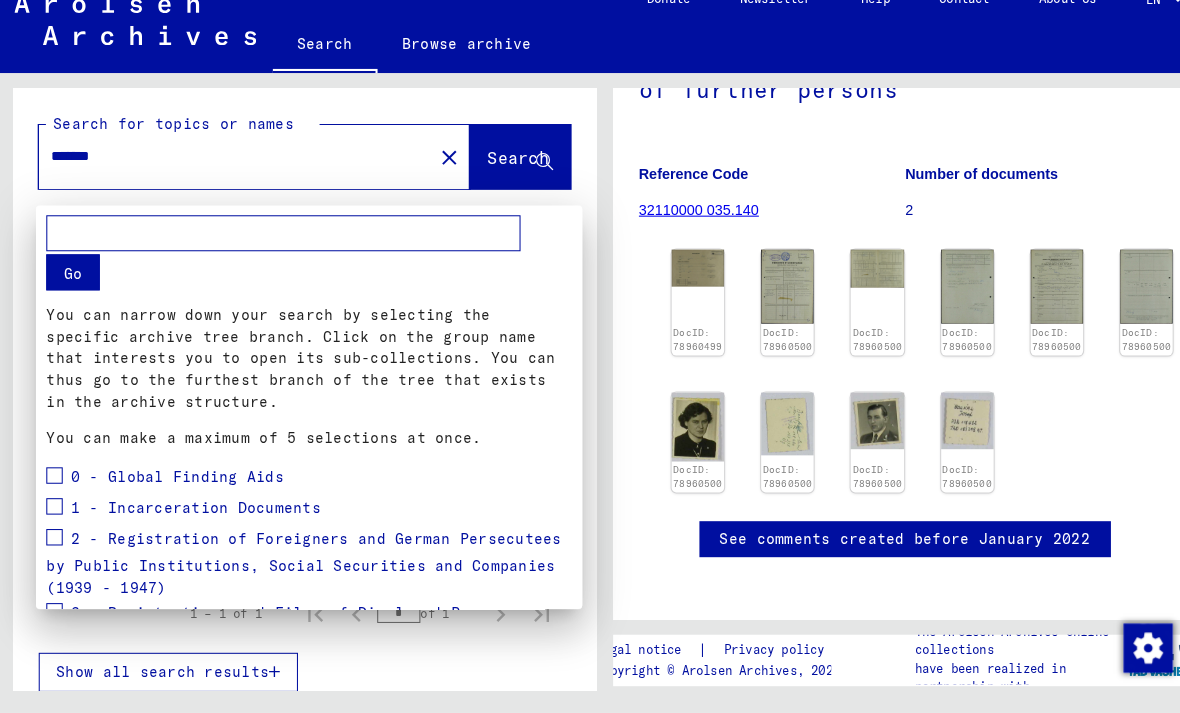 click at bounding box center (590, 356) 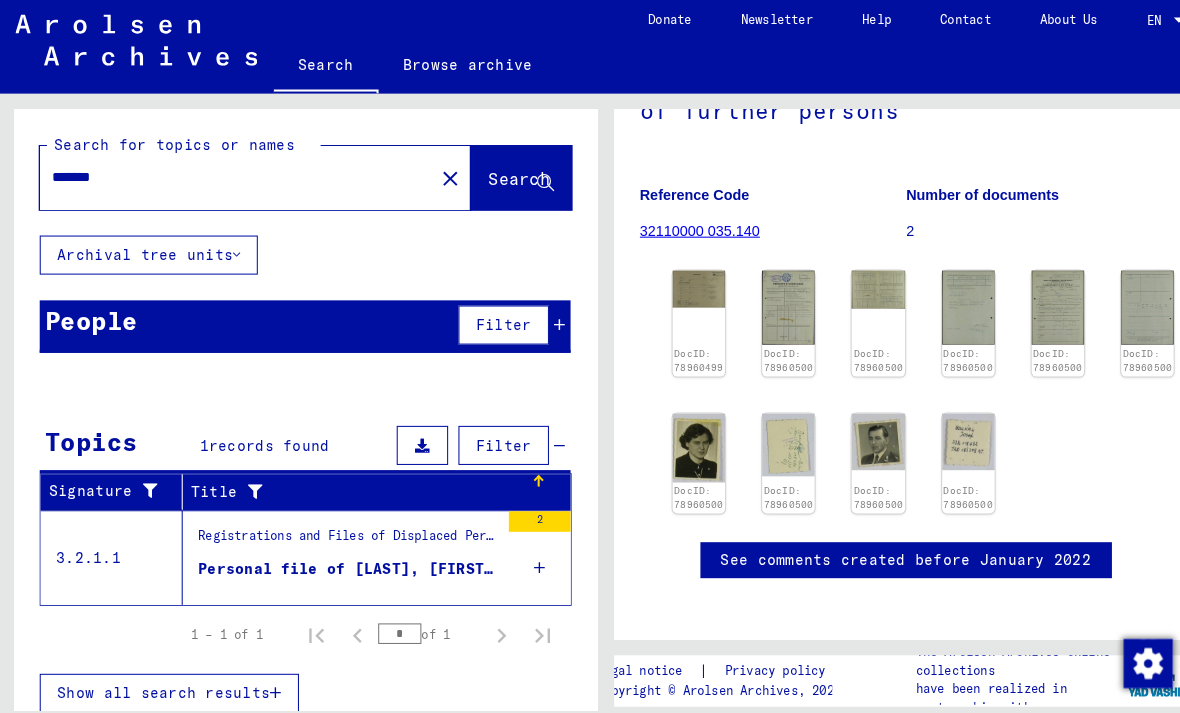 click on "32110000 035.140" 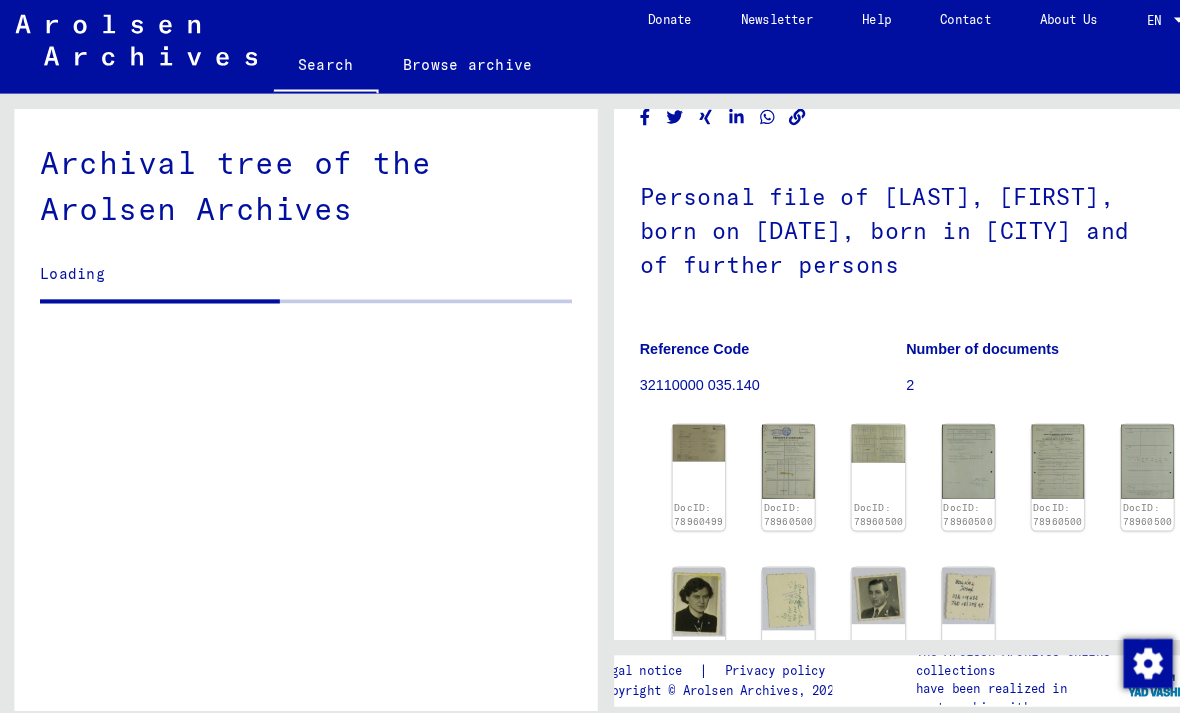 scroll, scrollTop: 101, scrollLeft: 0, axis: vertical 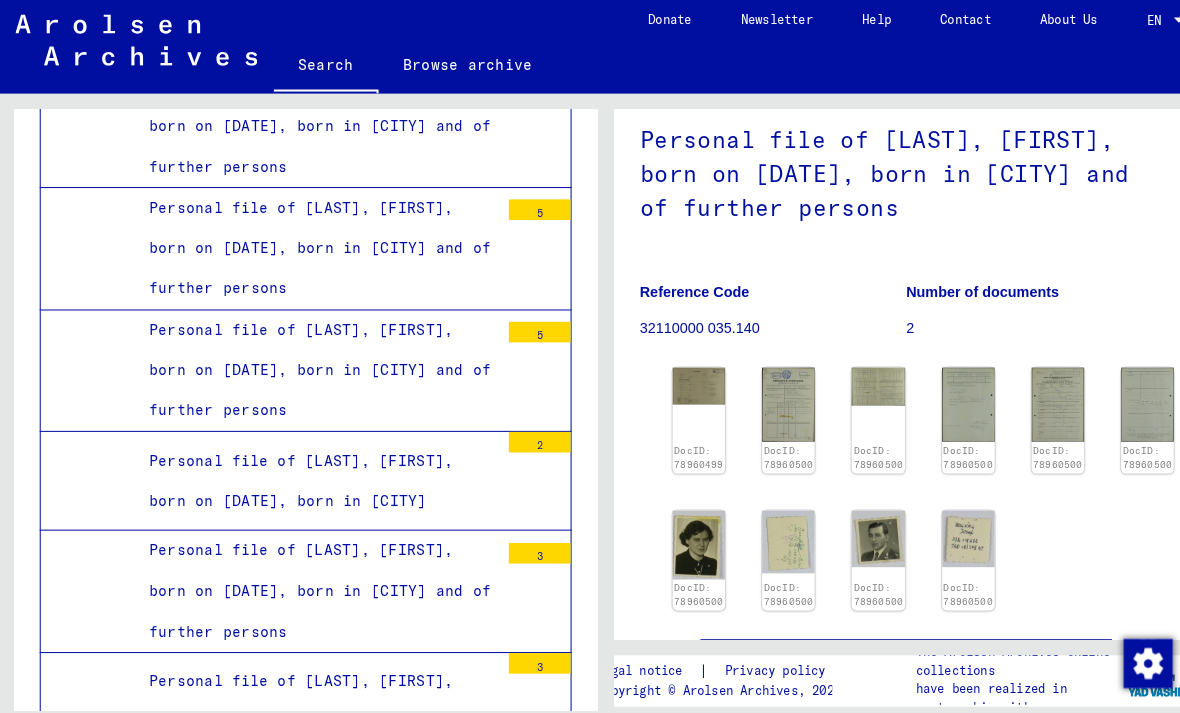click on "Personal file of [LAST], [FIRST], born on [DATE], born in [CITY] and of further persons" at bounding box center (308, 1396) 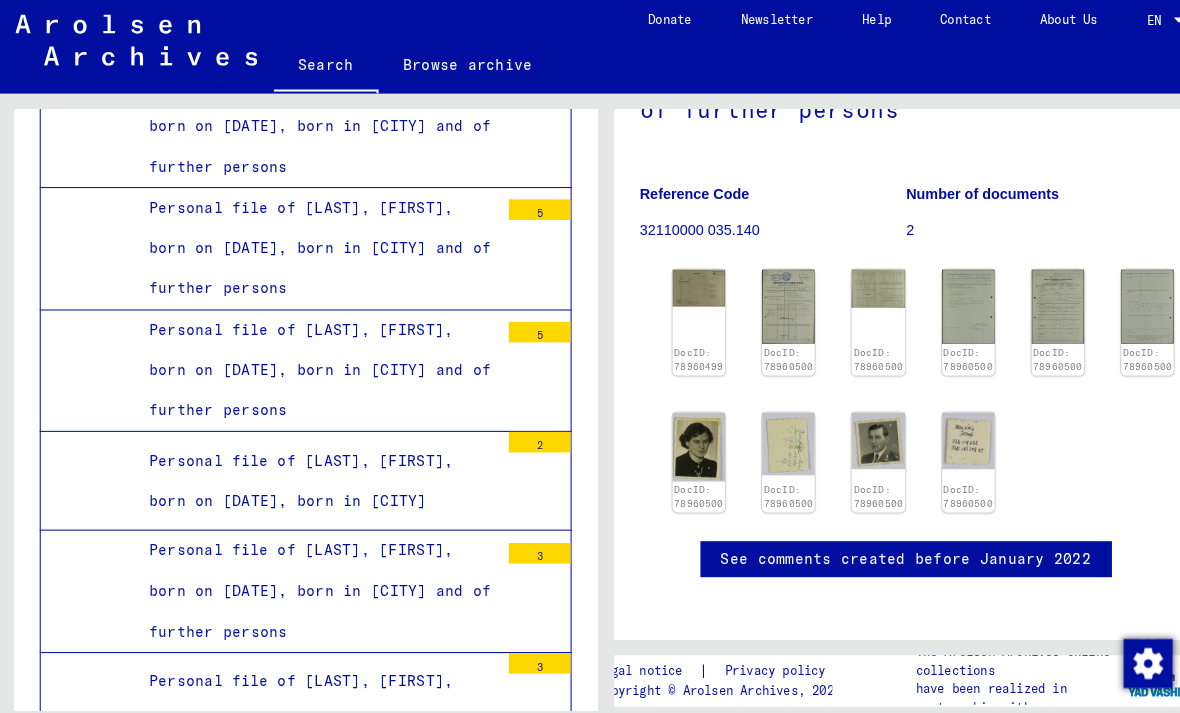 scroll, scrollTop: 249, scrollLeft: 0, axis: vertical 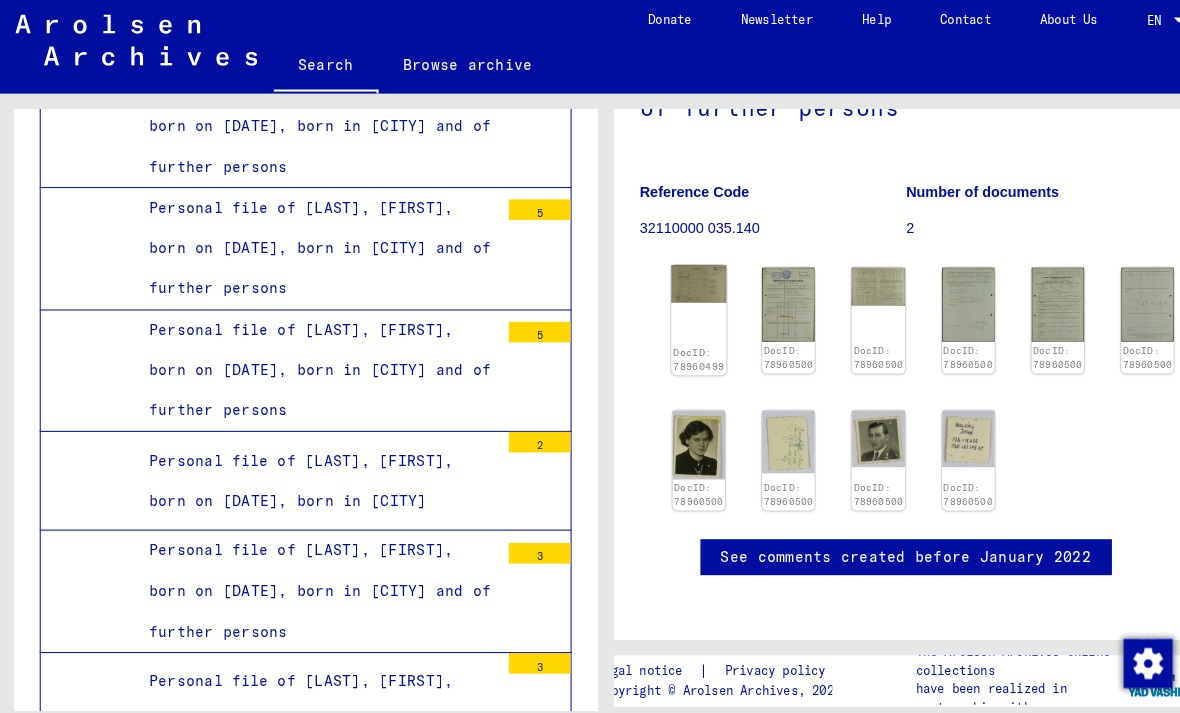 click on "DocID: 78960499" 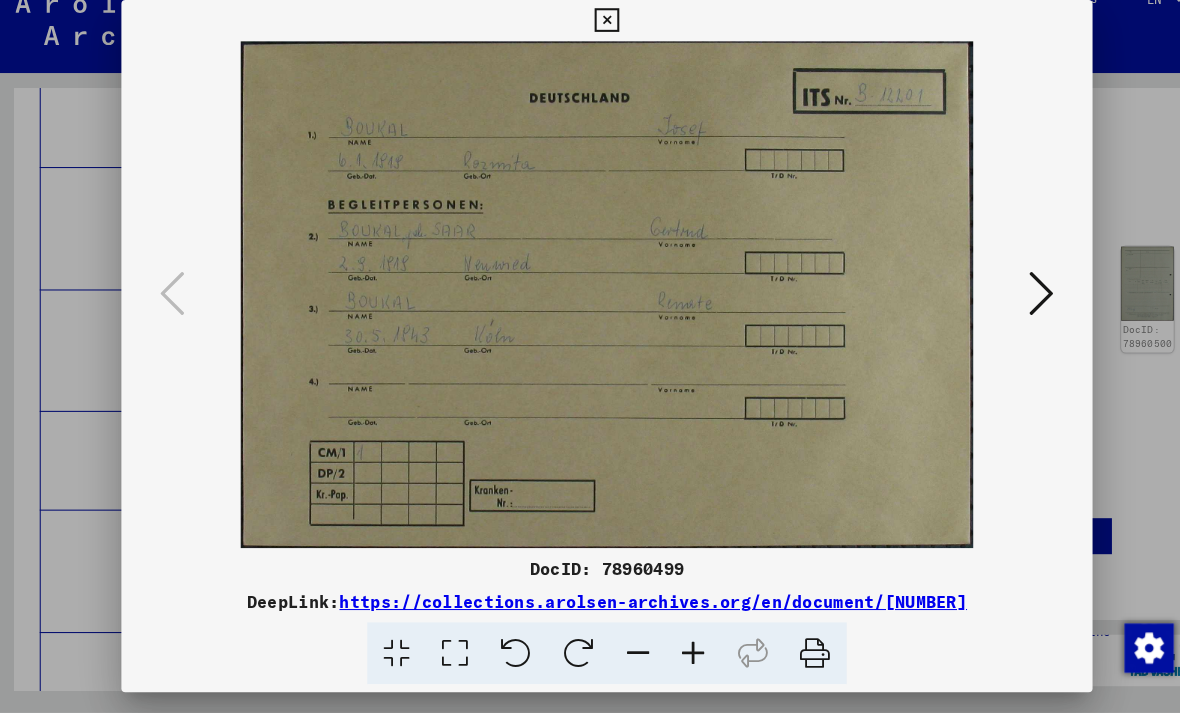 click at bounding box center (1012, 305) 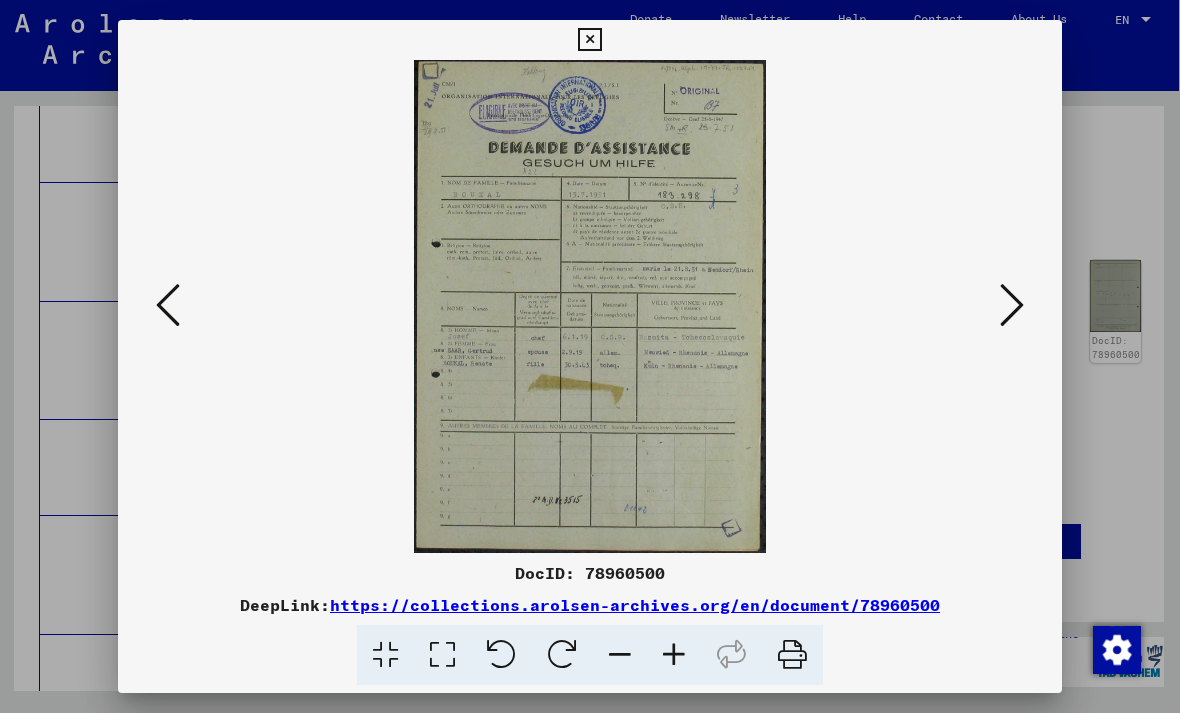 click at bounding box center (1012, 305) 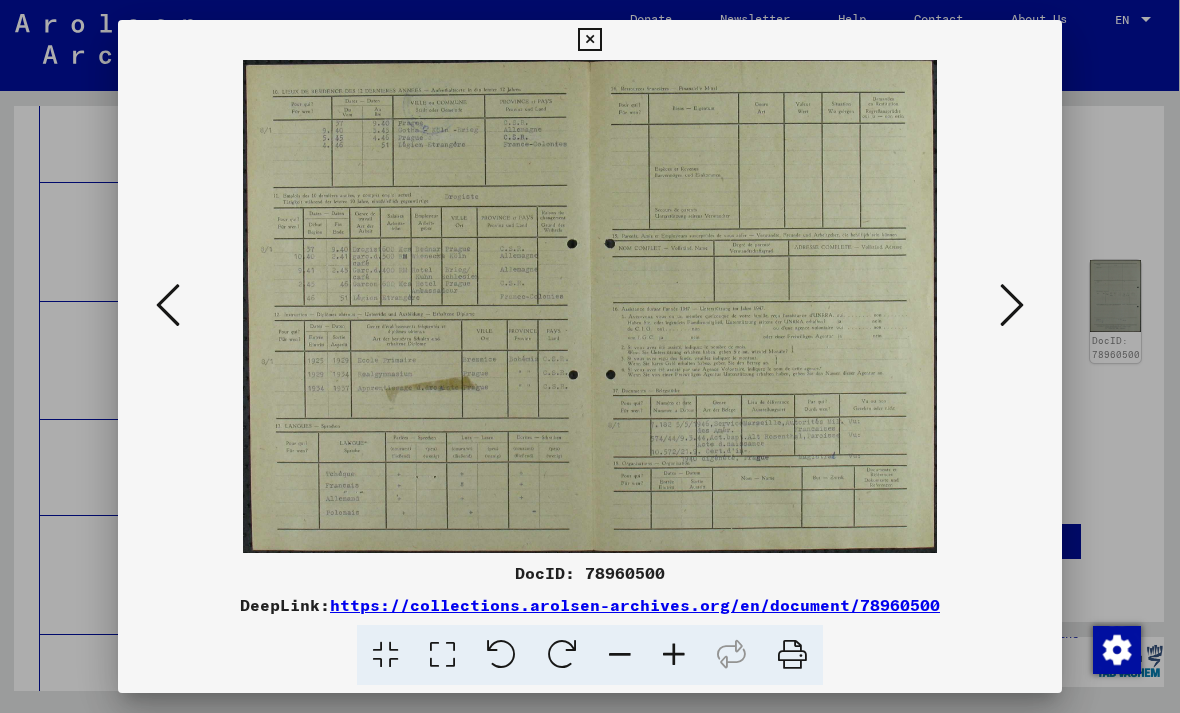 click at bounding box center [1012, 306] 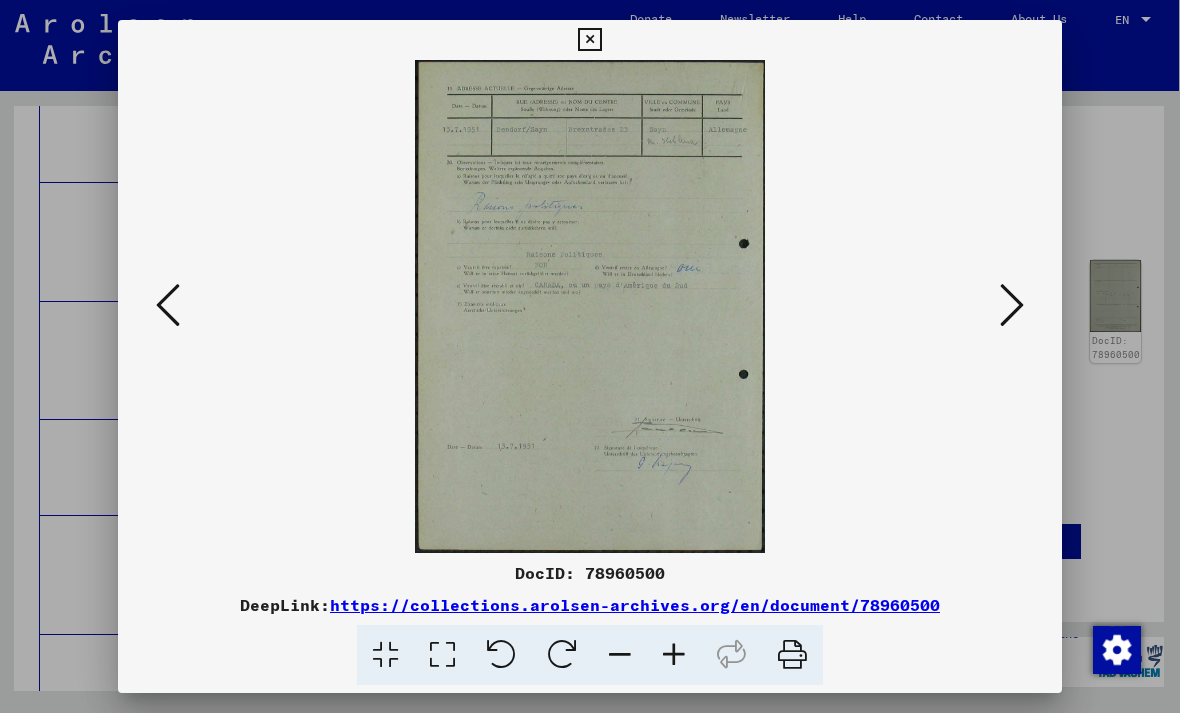 click at bounding box center (1012, 305) 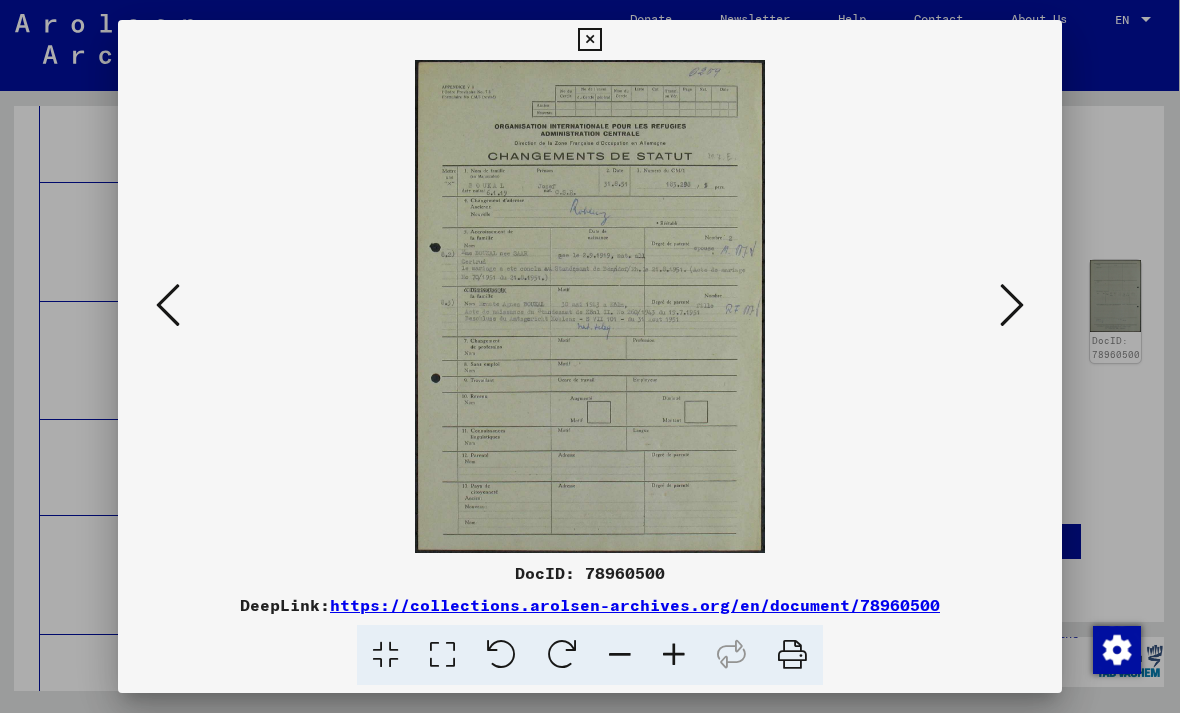 click at bounding box center (1012, 305) 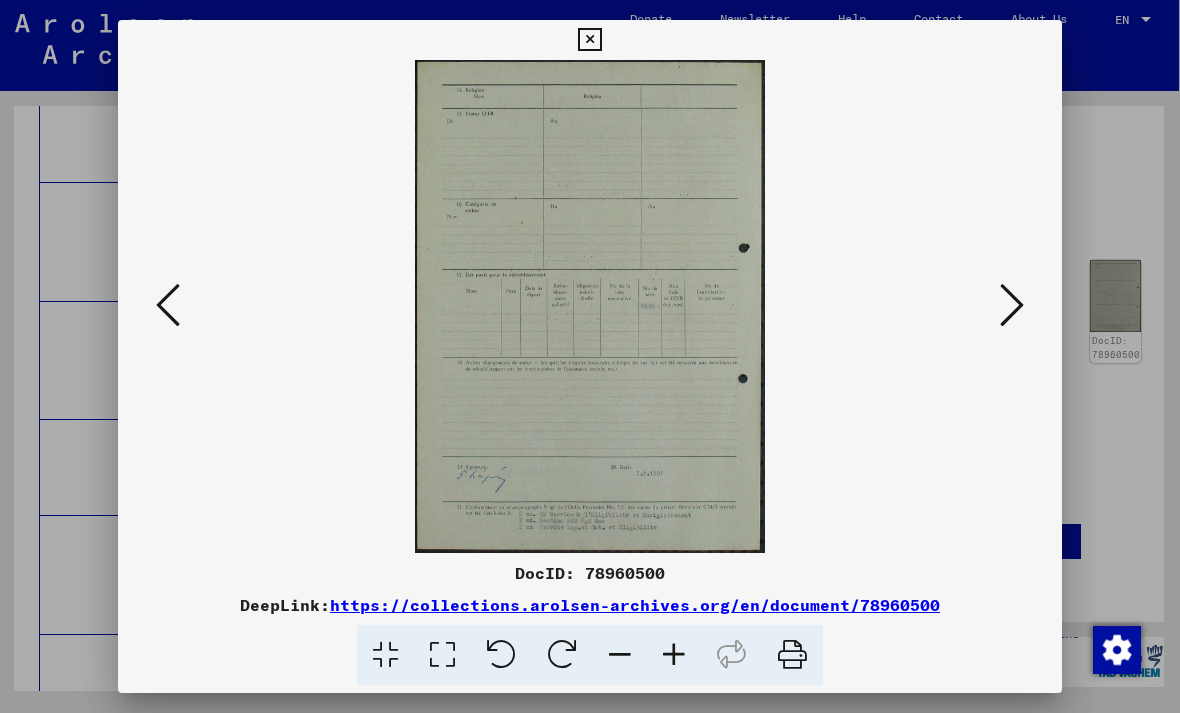 click at bounding box center (1012, 305) 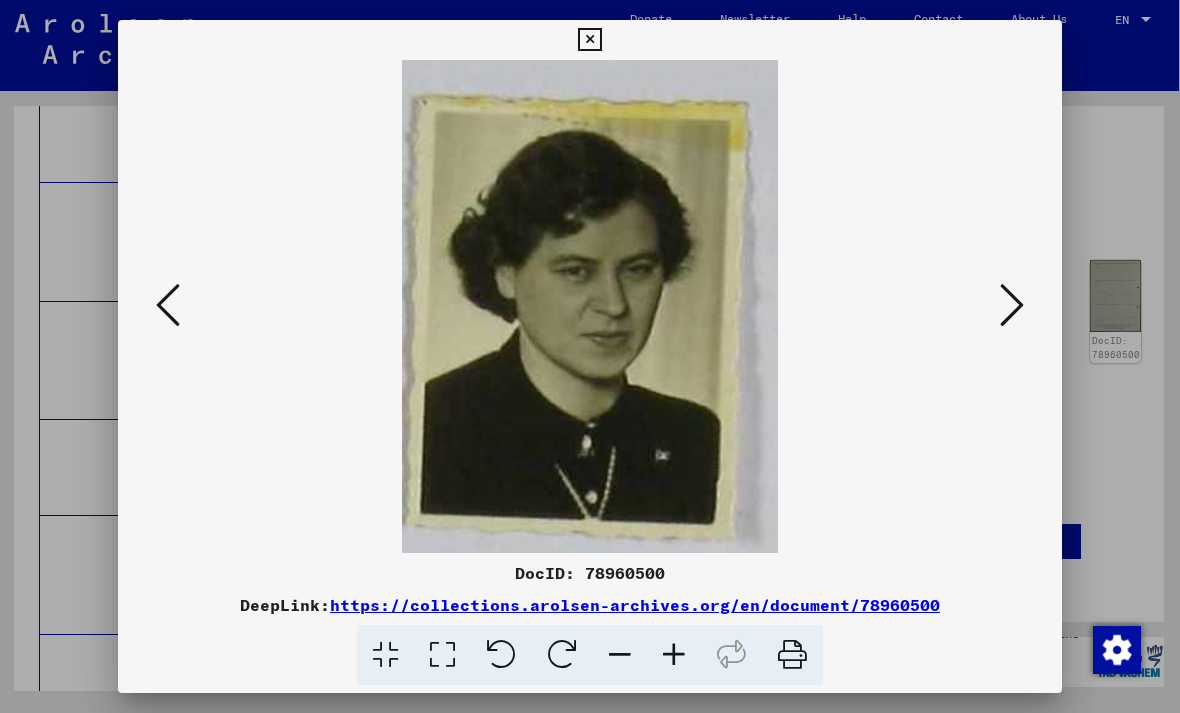 click at bounding box center (1012, 305) 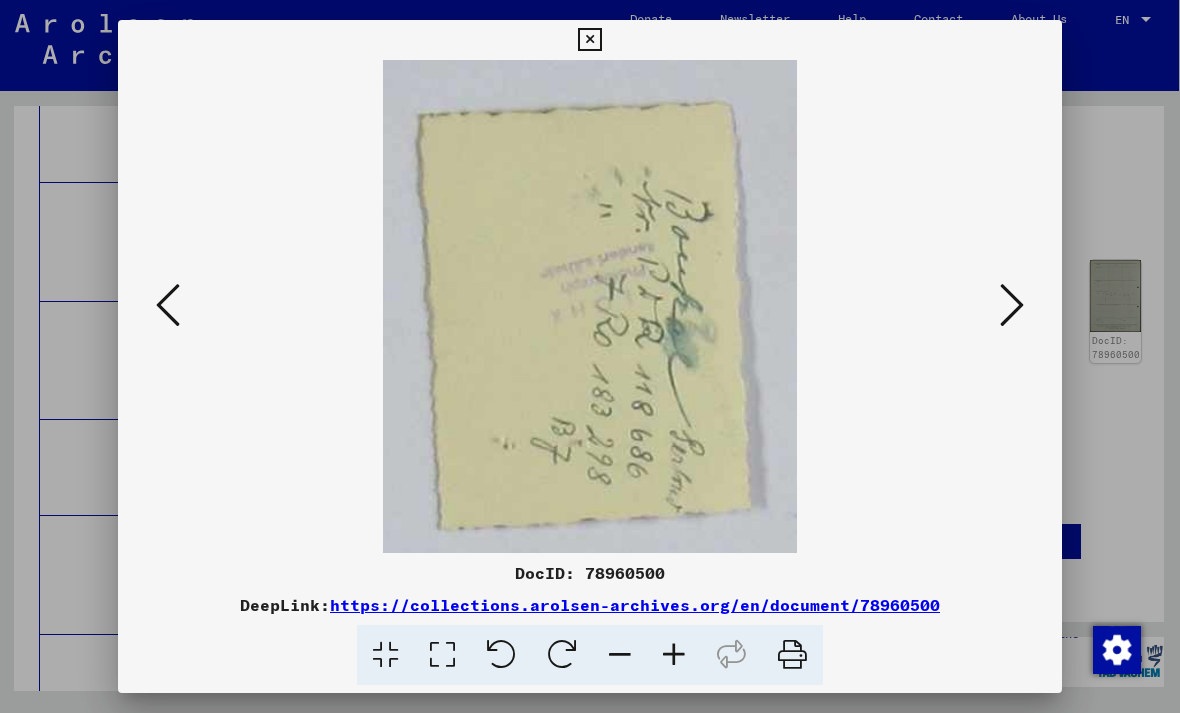 click at bounding box center [590, 306] 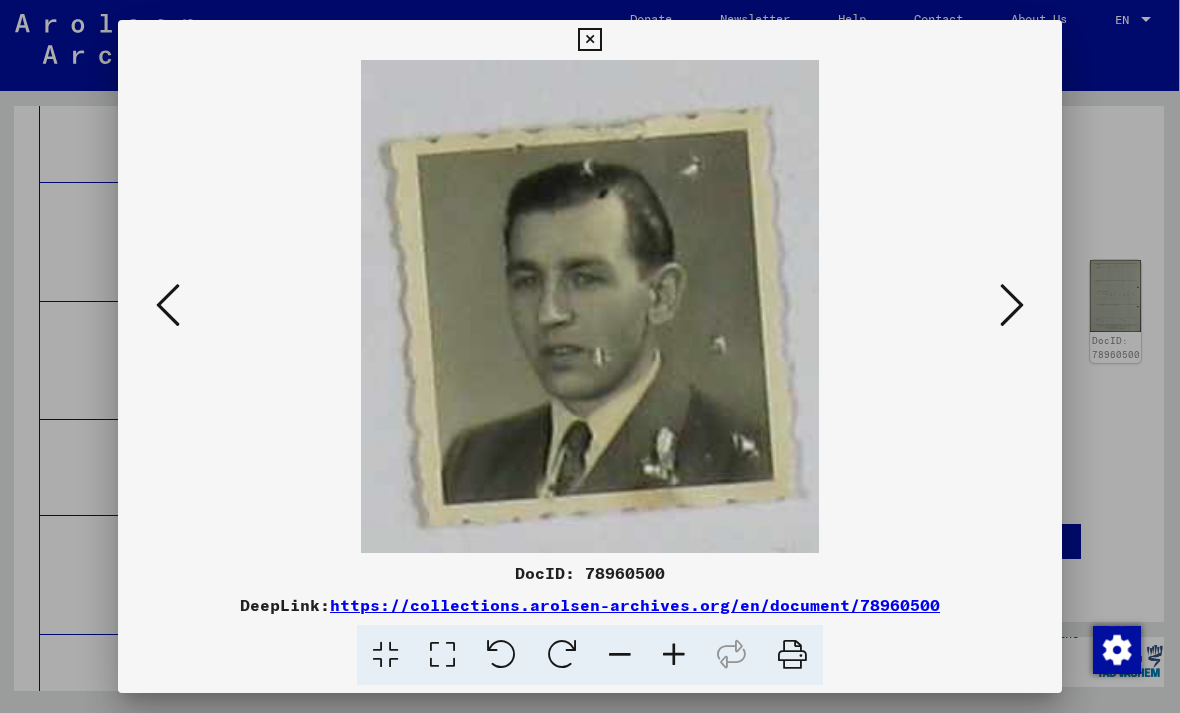 click at bounding box center (1012, 305) 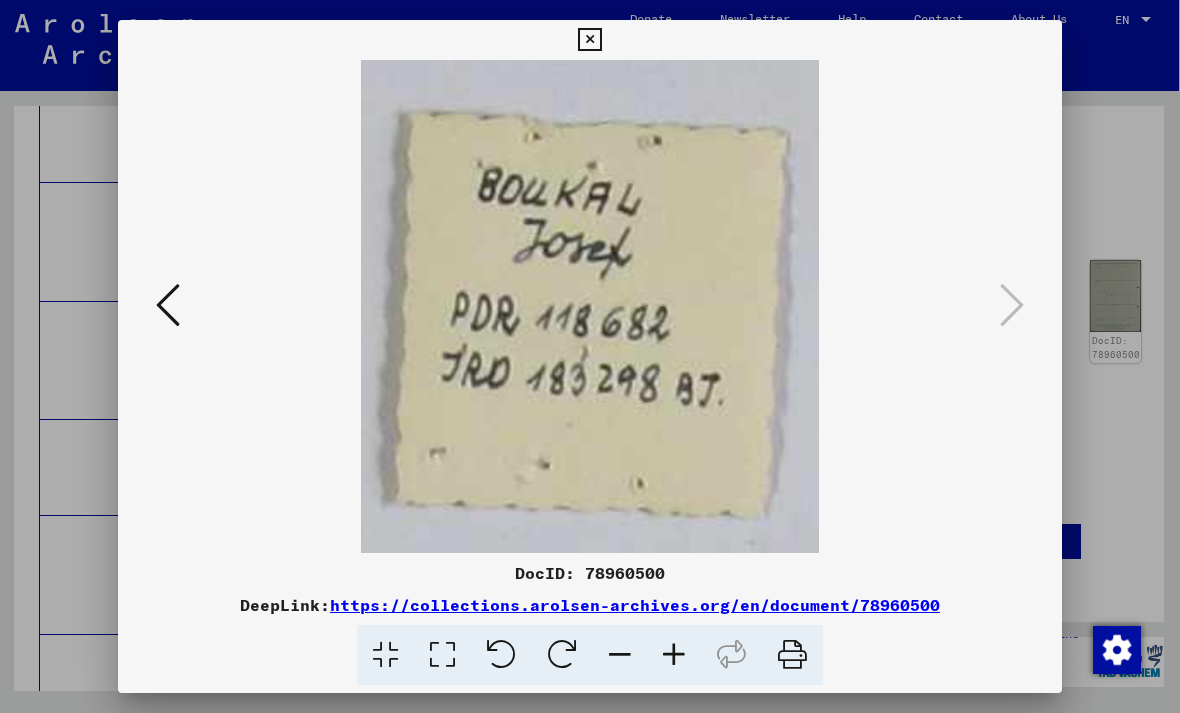 click at bounding box center (590, 356) 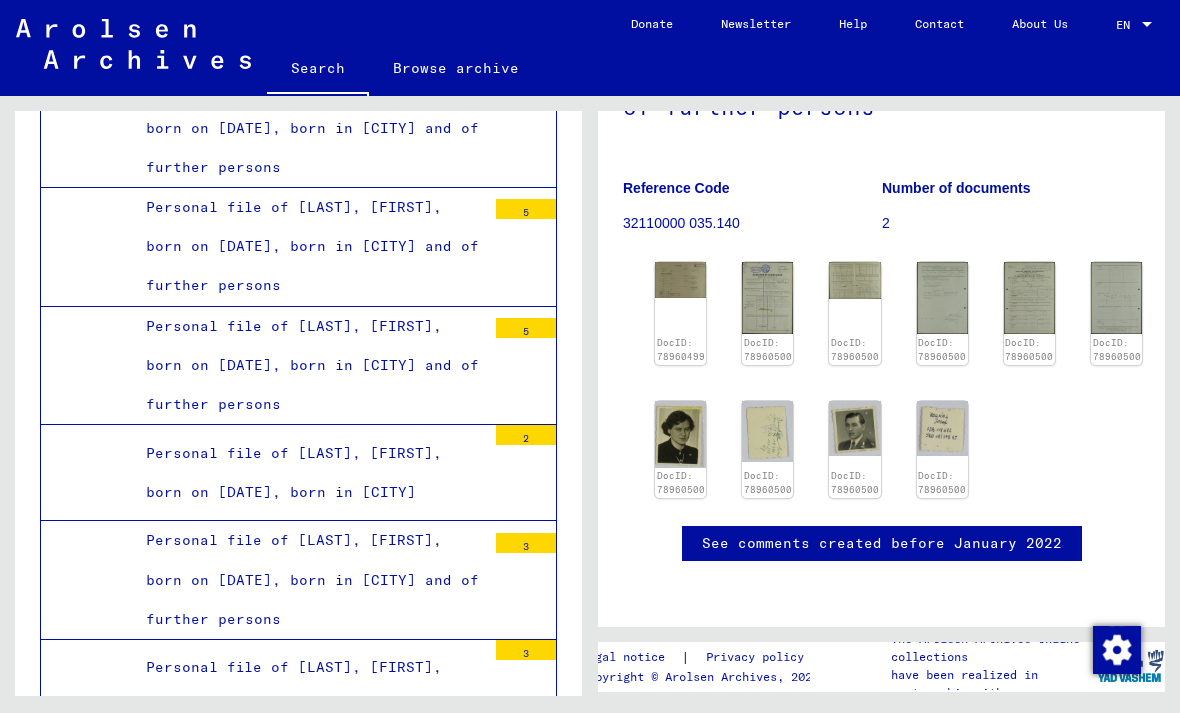 scroll, scrollTop: 378, scrollLeft: 0, axis: vertical 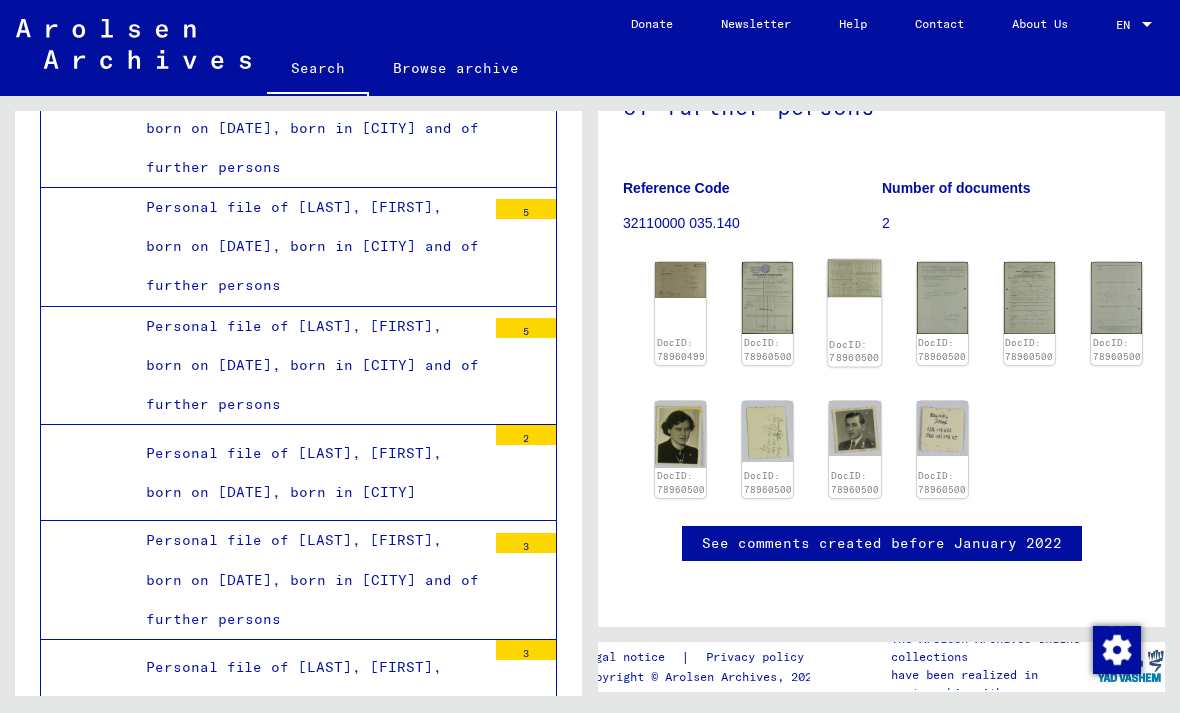 click on "DocID: 78960500" 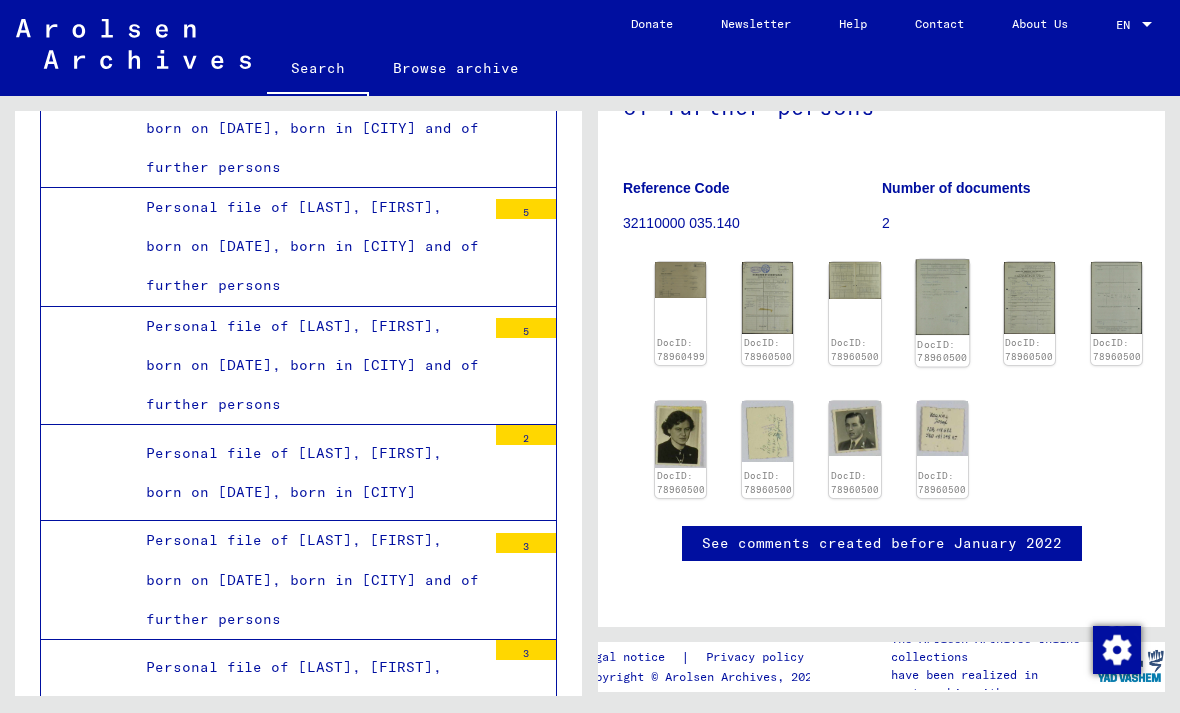 click 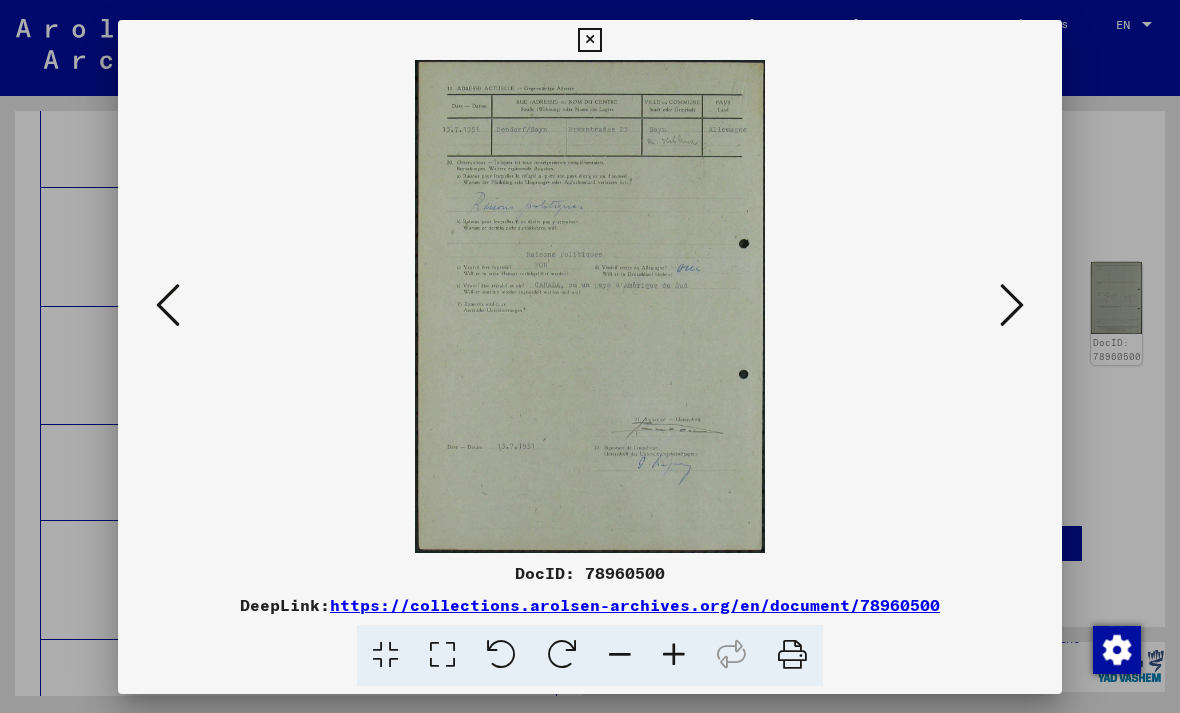 scroll, scrollTop: 477, scrollLeft: 0, axis: vertical 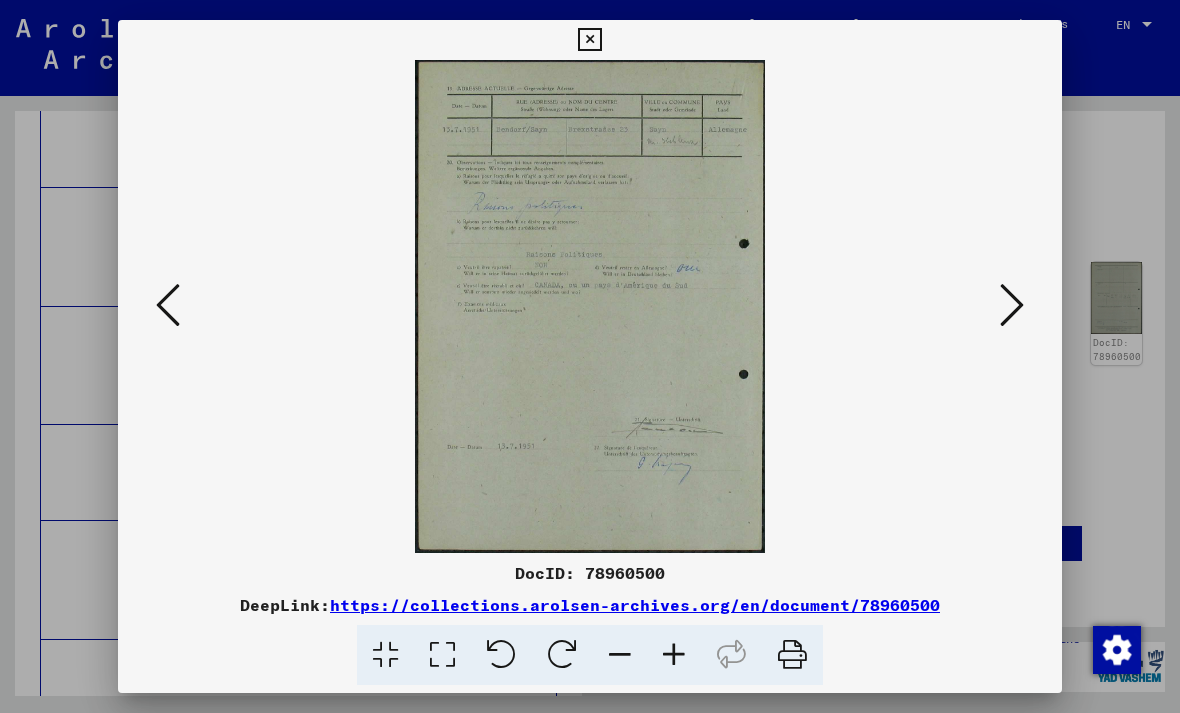 click at bounding box center [590, 356] 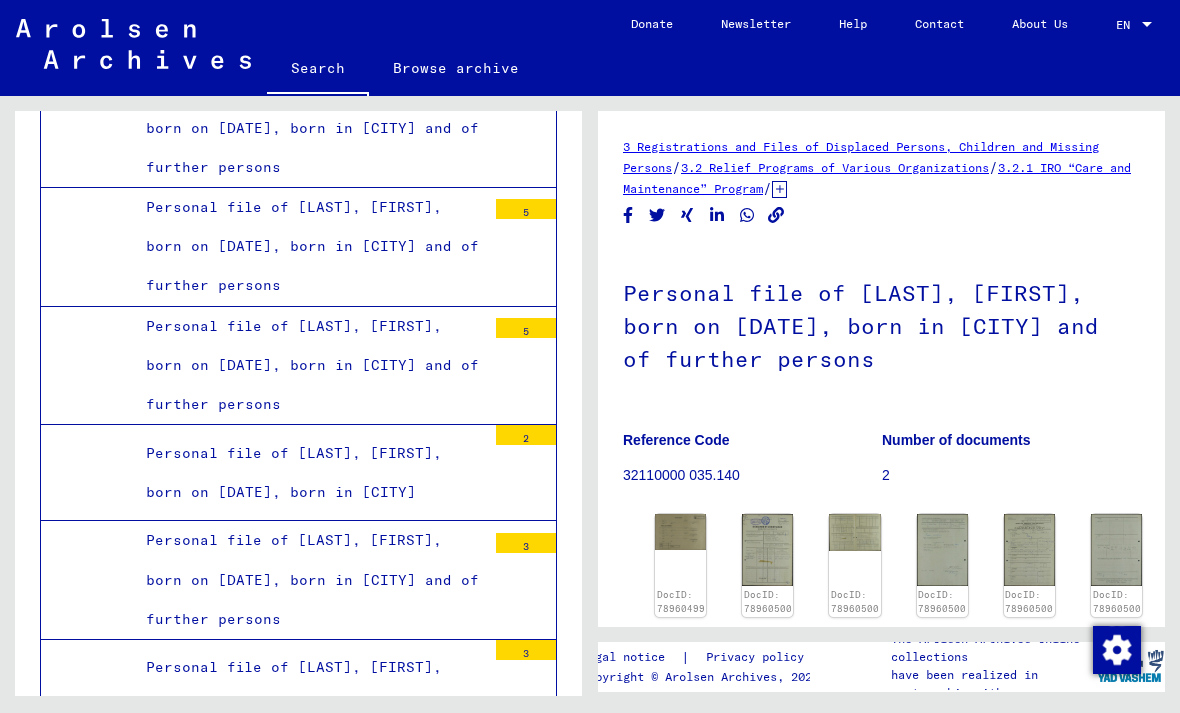 scroll, scrollTop: 0, scrollLeft: 0, axis: both 